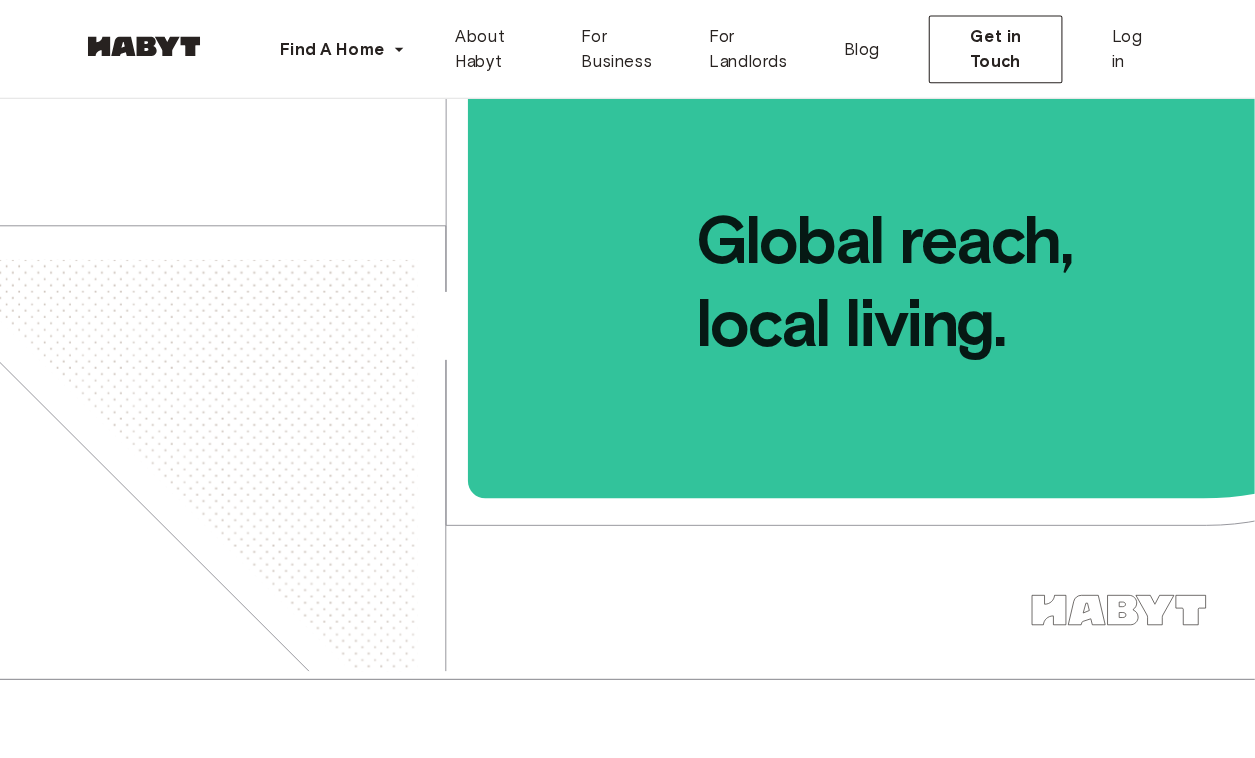 scroll, scrollTop: 7, scrollLeft: 0, axis: vertical 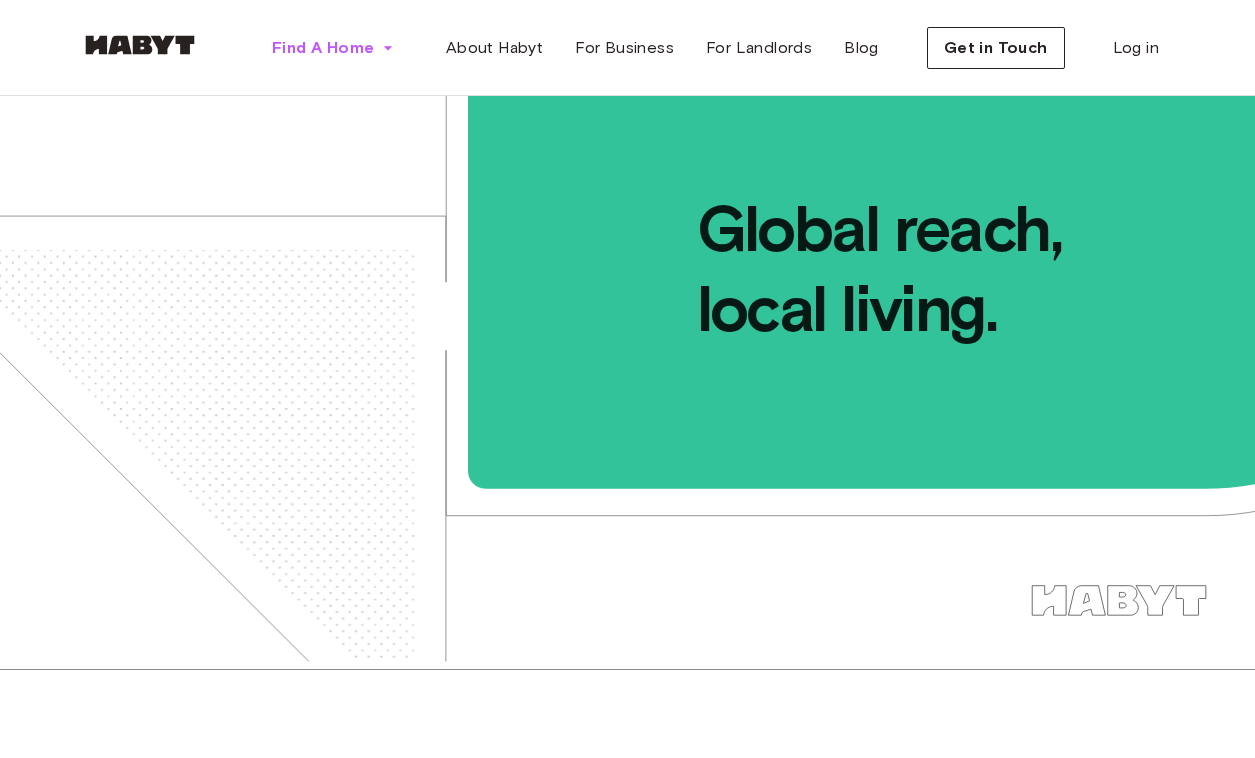 click 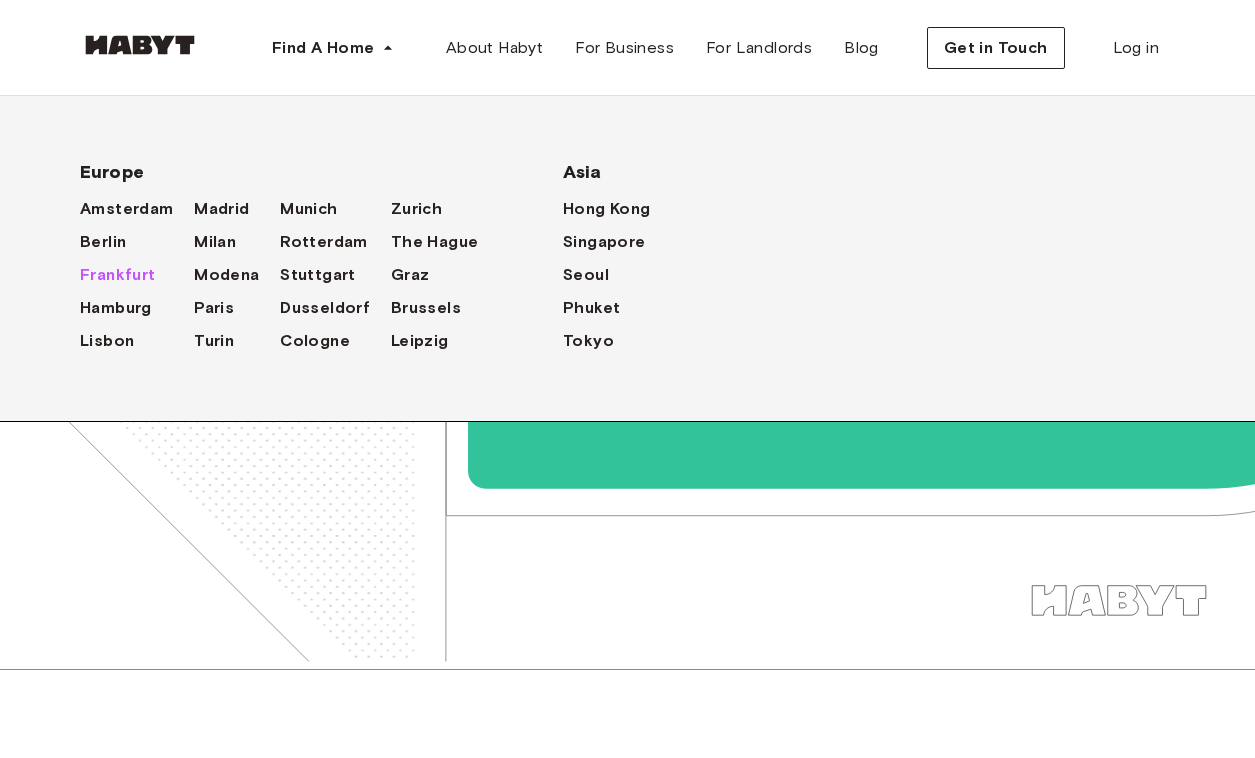 click on "Frankfurt" at bounding box center [118, 275] 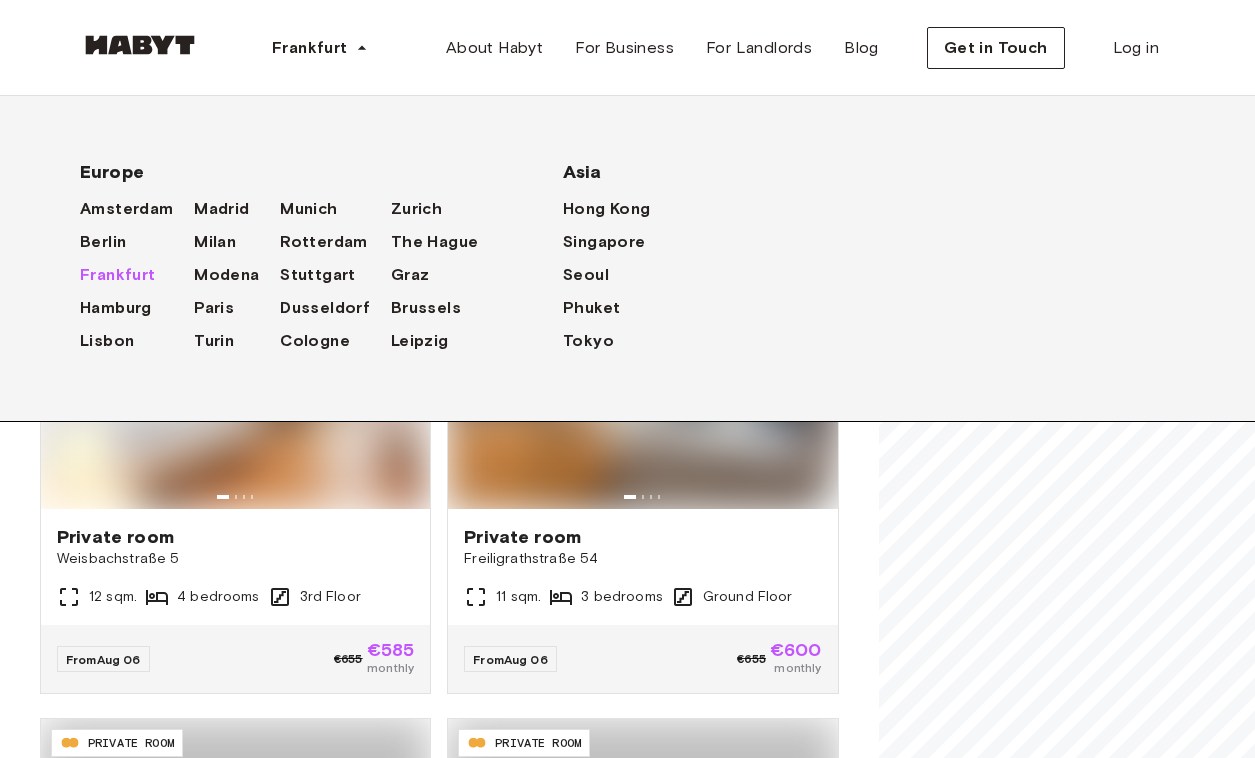 scroll, scrollTop: 0, scrollLeft: 0, axis: both 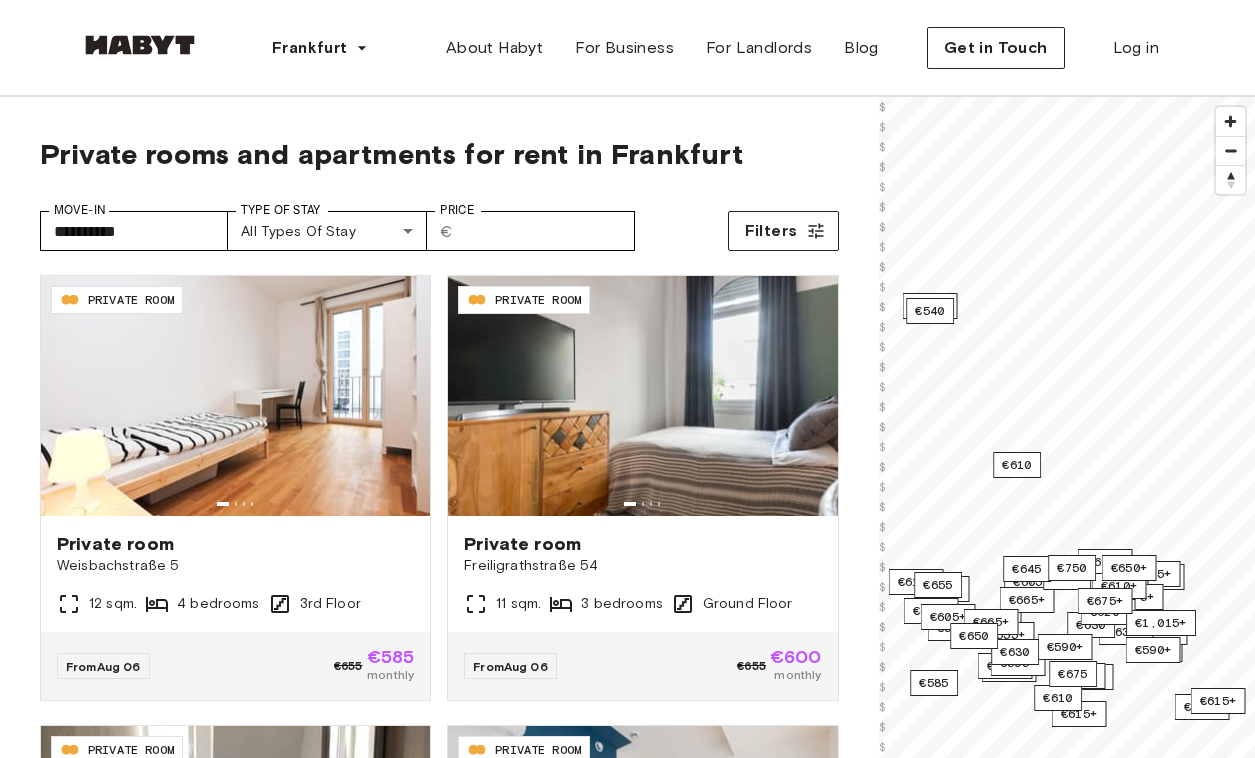 click on "Guest Experience Associate (Alcalá, [CITY]) (m/f/d)" at bounding box center (627, 2509) 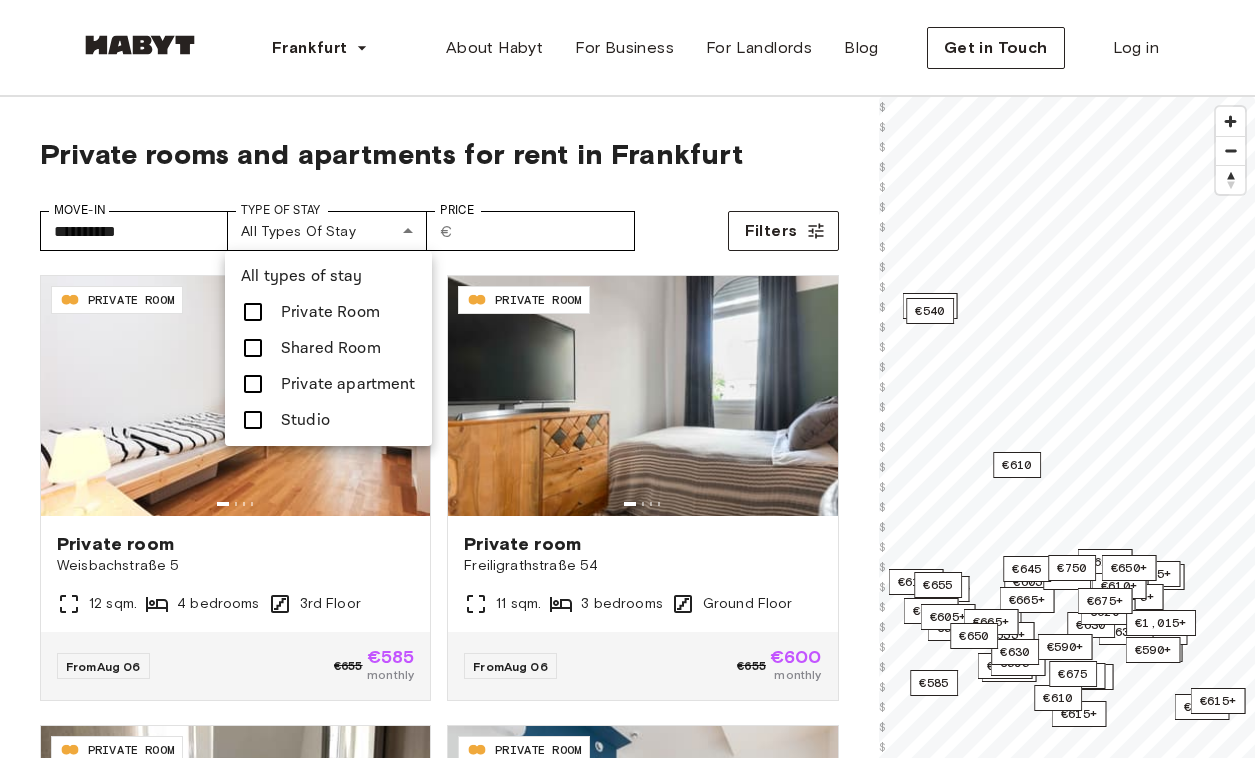 click at bounding box center (253, 420) 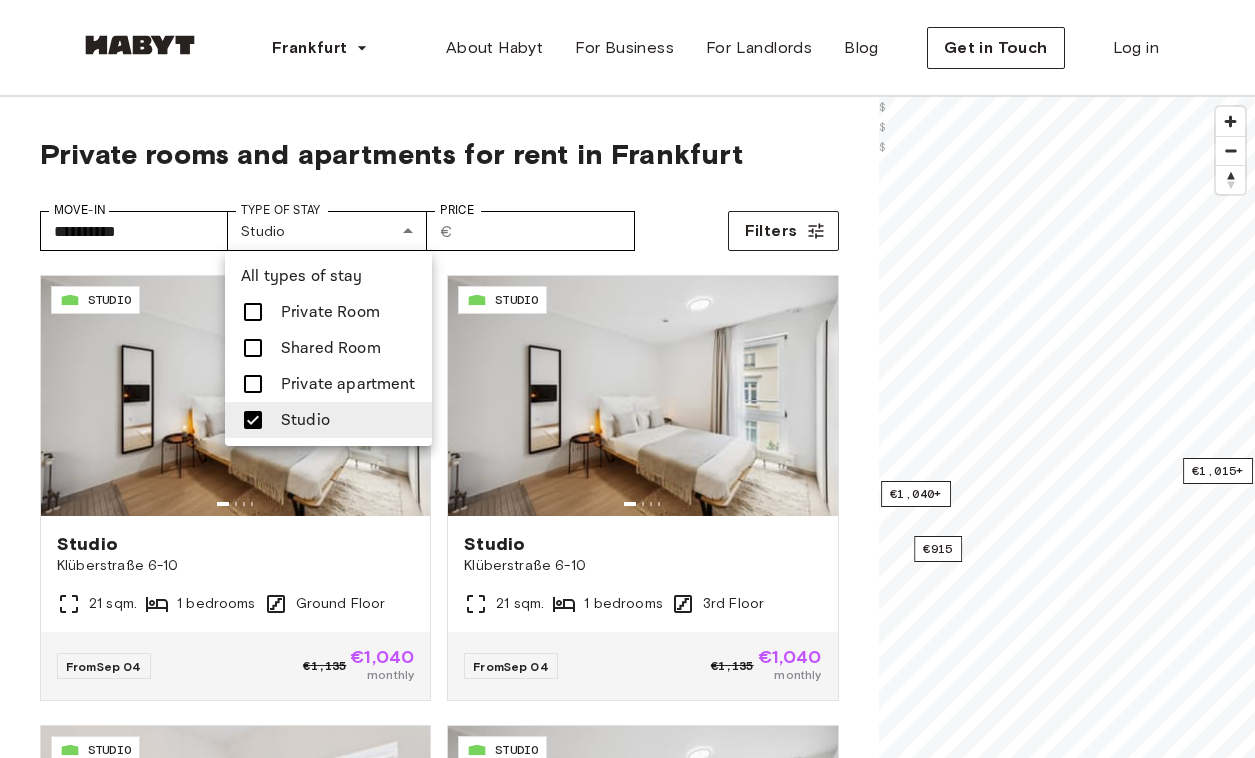 click at bounding box center (253, 384) 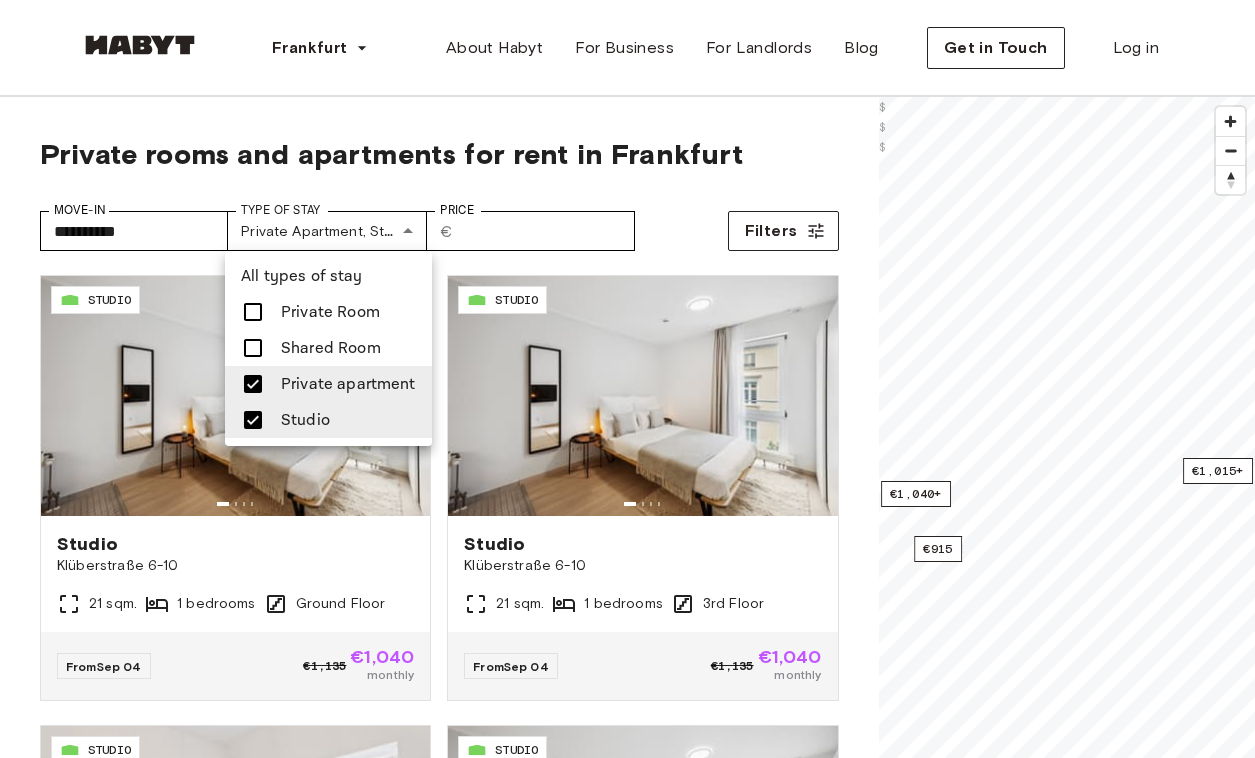 type on "**********" 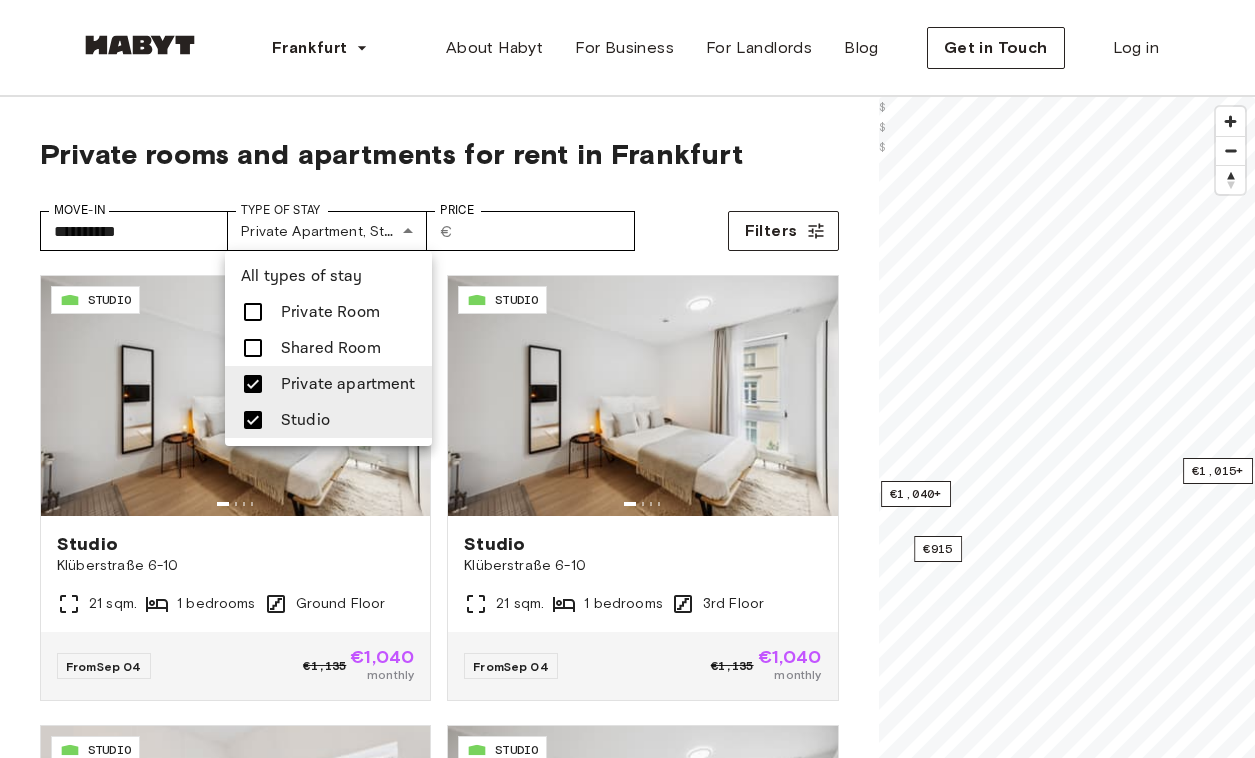 click at bounding box center [627, 379] 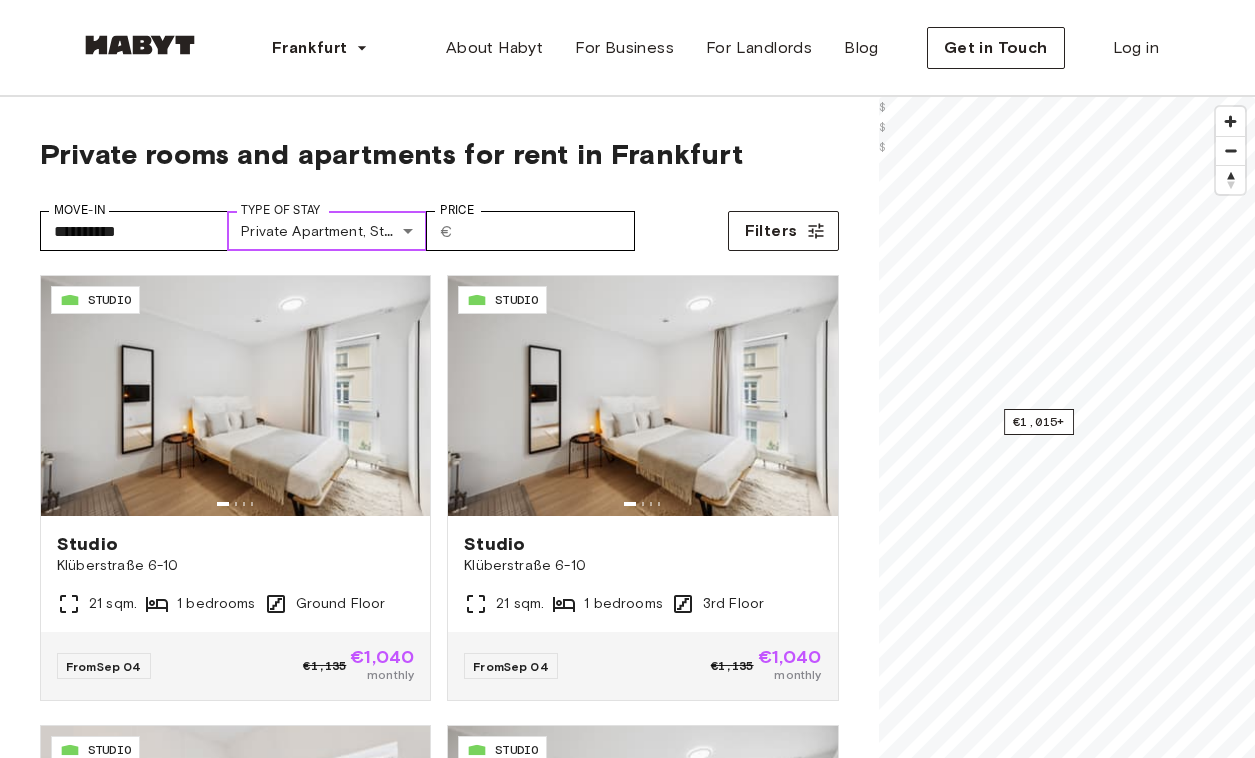 click on "€1,015+" at bounding box center (1039, 422) 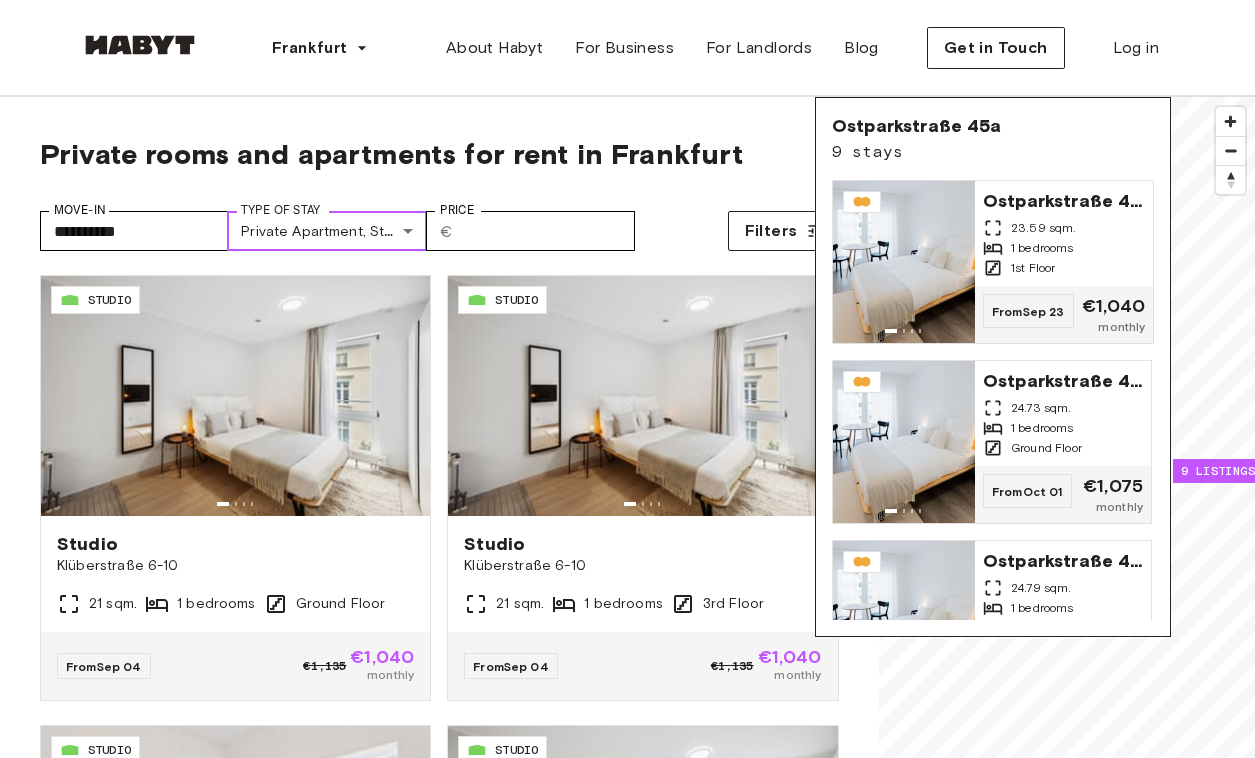 scroll, scrollTop: 0, scrollLeft: 0, axis: both 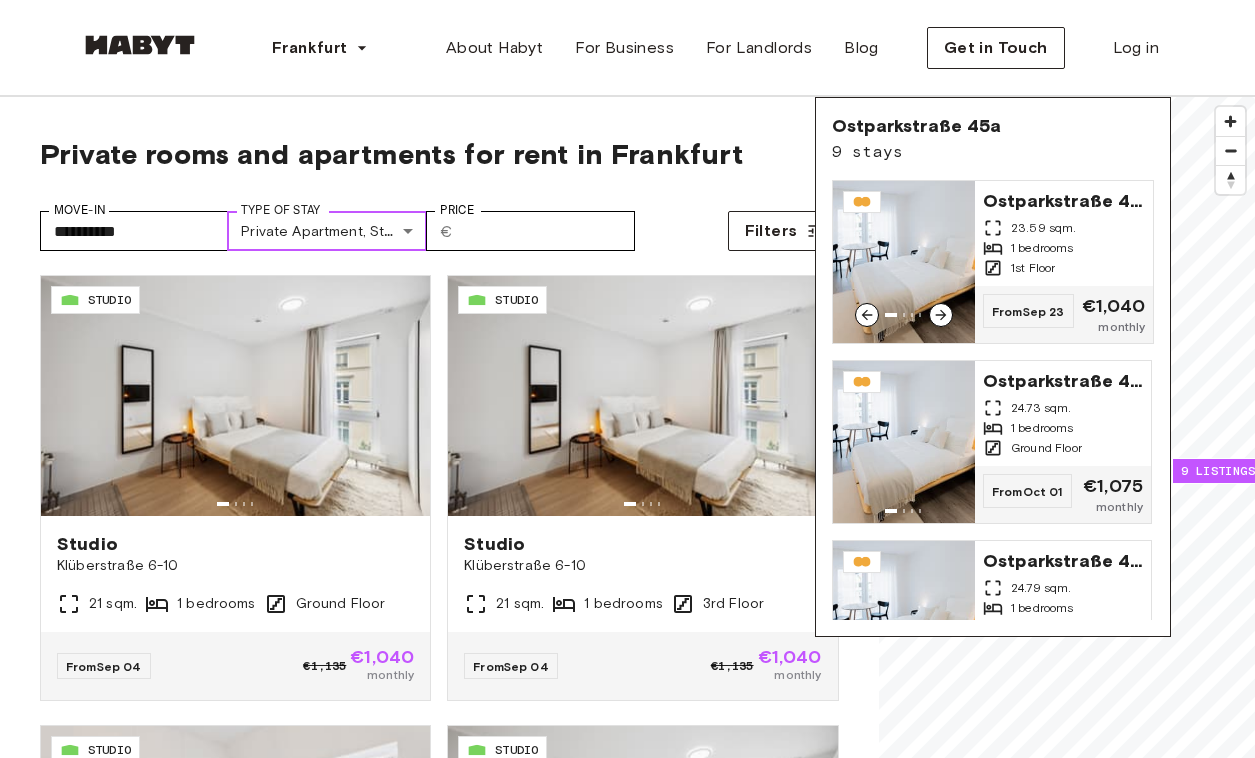 click at bounding box center [904, 262] 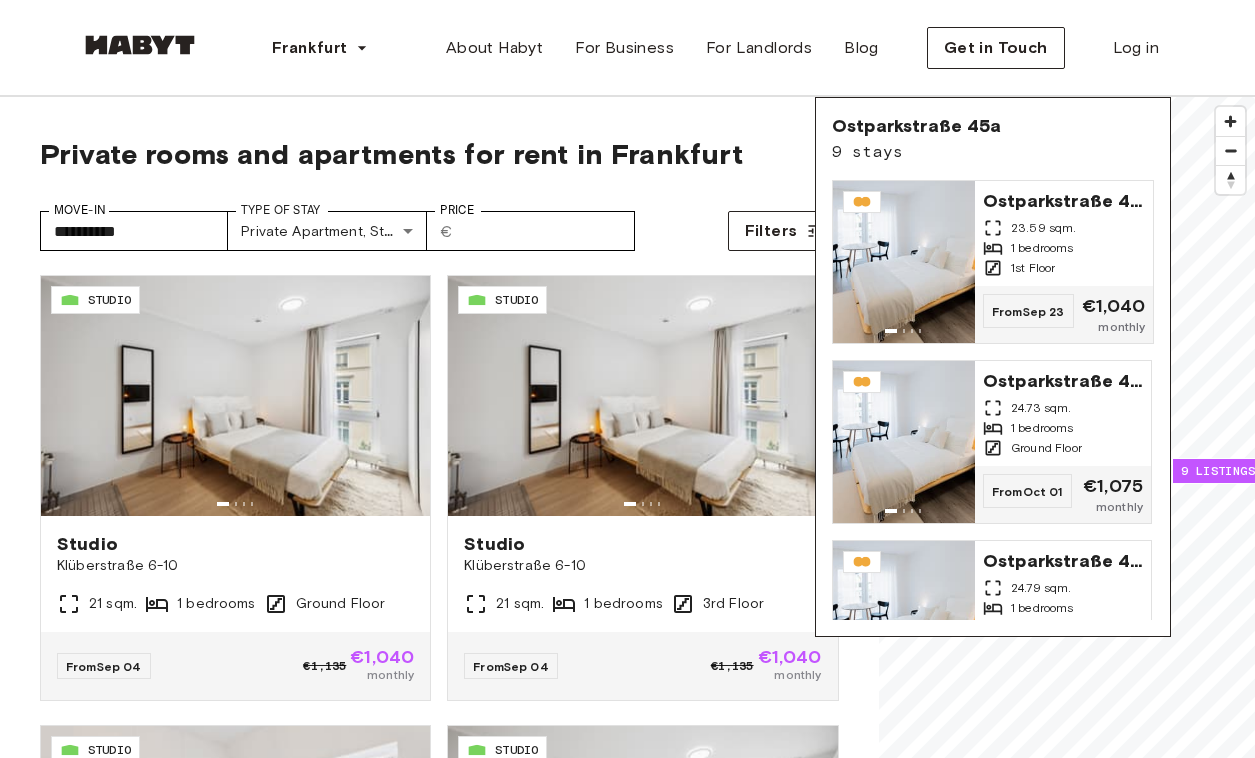 click on "Frankfurt Europe Amsterdam Berlin Frankfurt Hamburg Lisbon Madrid Milan Modena Paris Turin Munich Rotterdam Stuttgart Dusseldorf Cologne Zurich The Hague Graz Brussels Leipzig Asia Hong Kong Singapore Seoul Phuket Tokyo About Habyt For Business For Landlords Blog Get in Touch Log in" at bounding box center [627, 48] 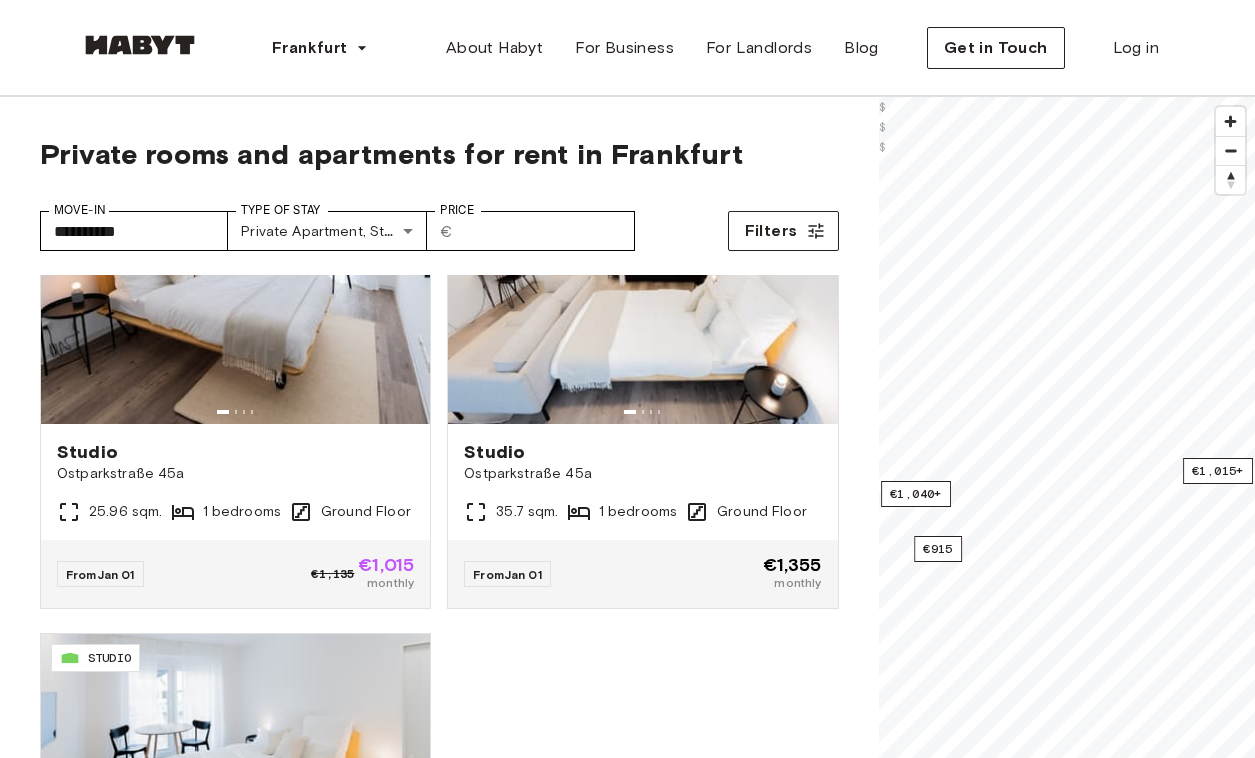 scroll, scrollTop: 3240, scrollLeft: 0, axis: vertical 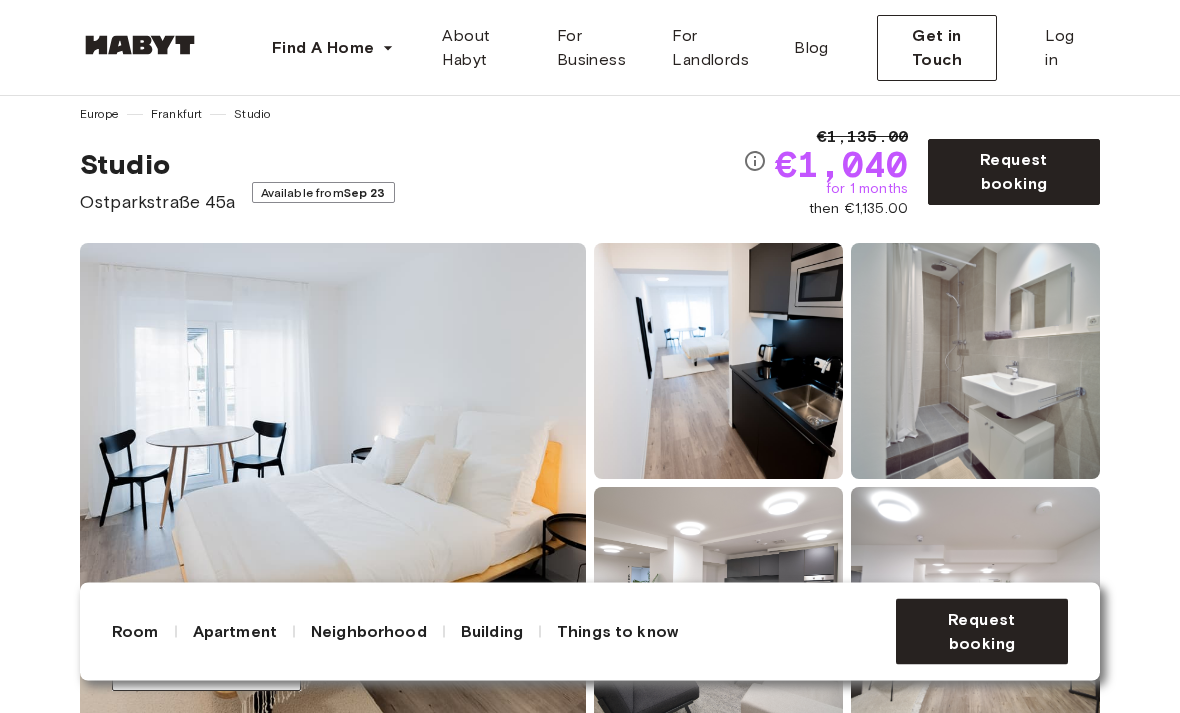 click on "Things to know" at bounding box center (617, 632) 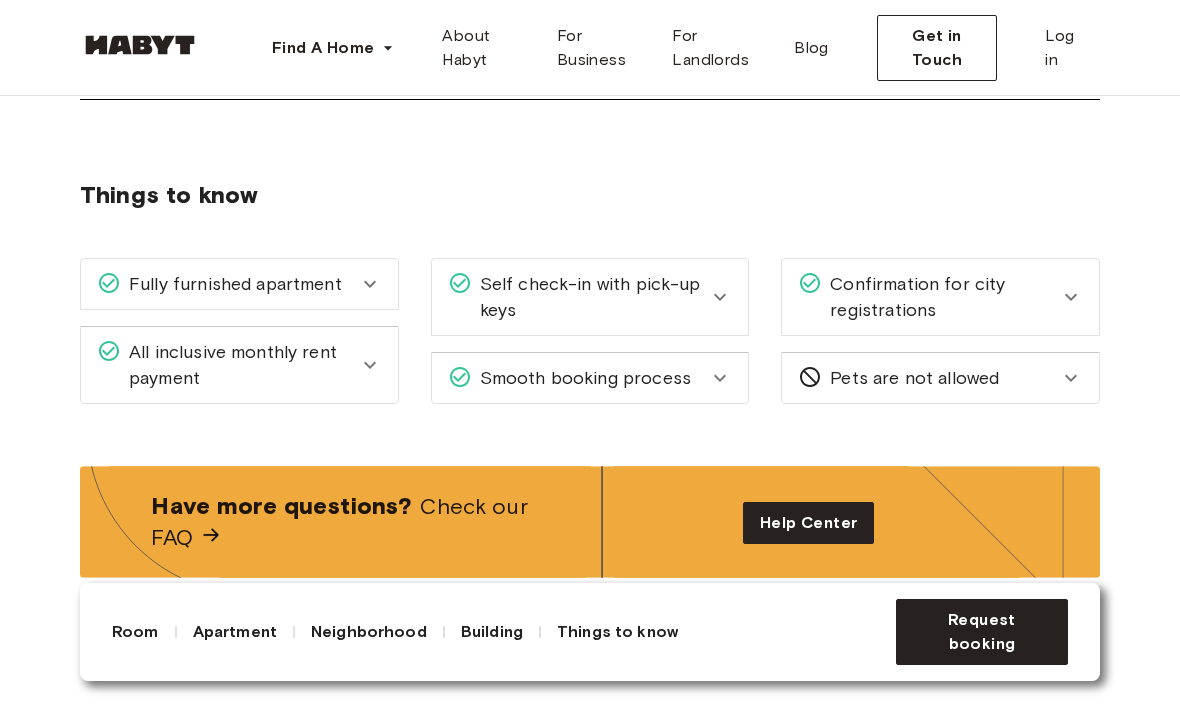 click on "Confirmation for city registrations" at bounding box center (940, 297) 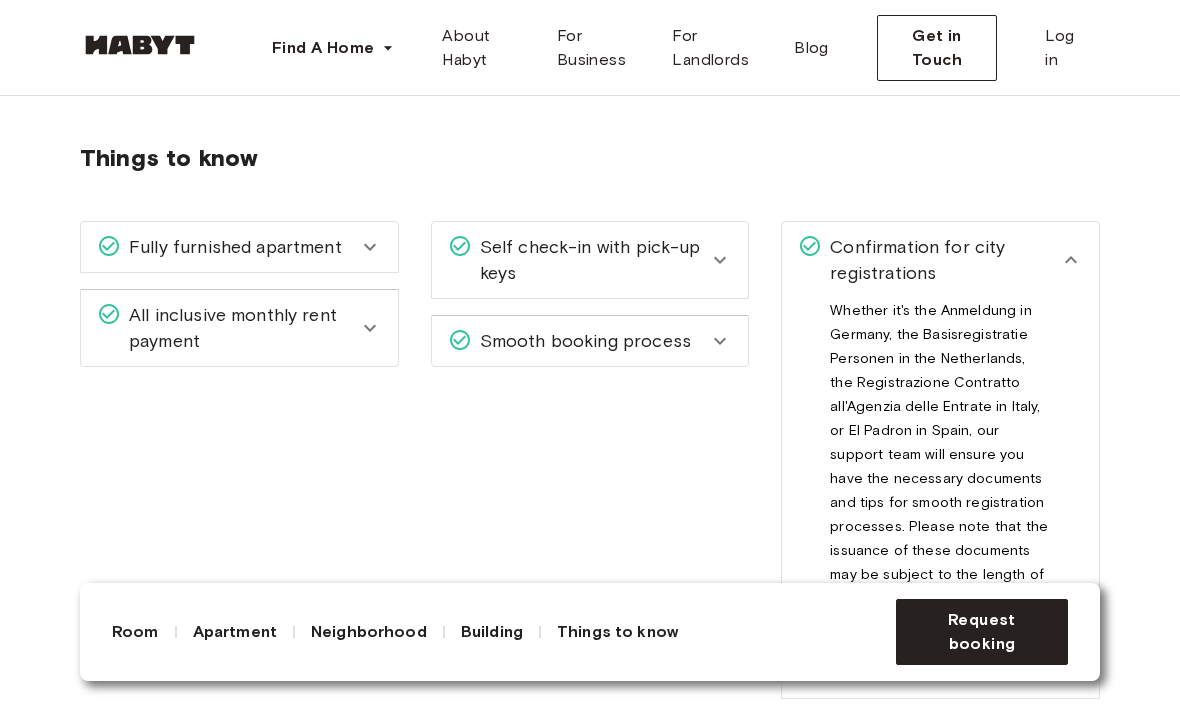 scroll, scrollTop: 2407, scrollLeft: 0, axis: vertical 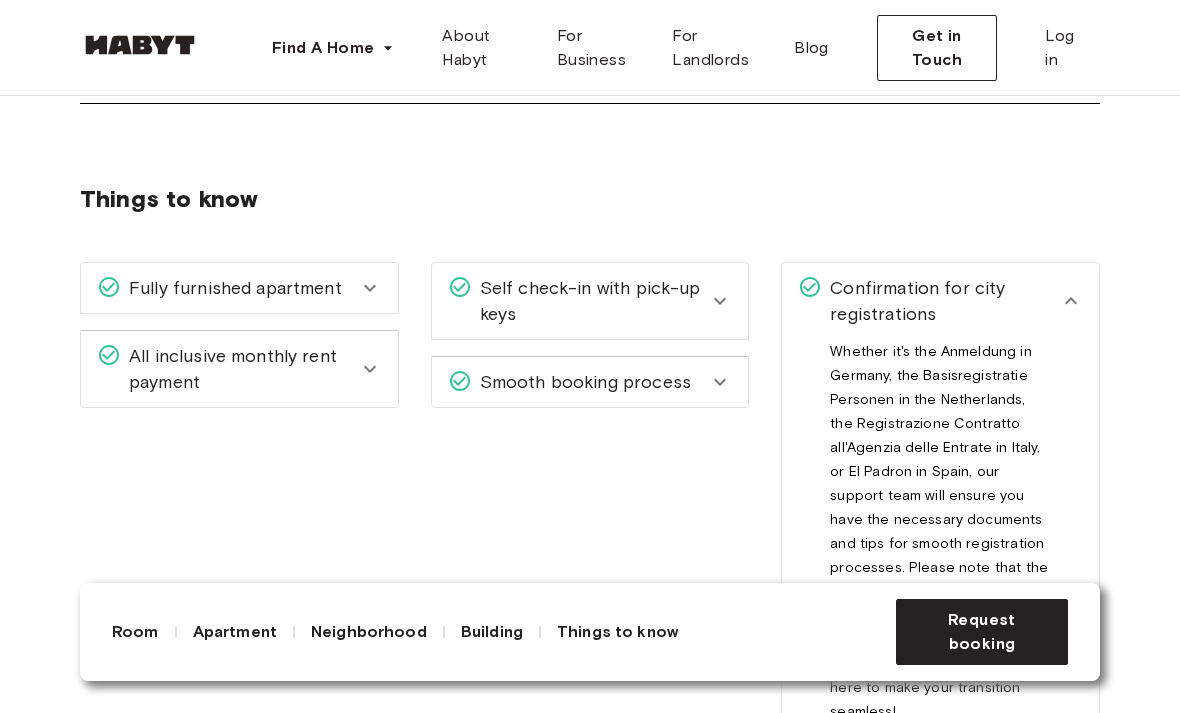 click 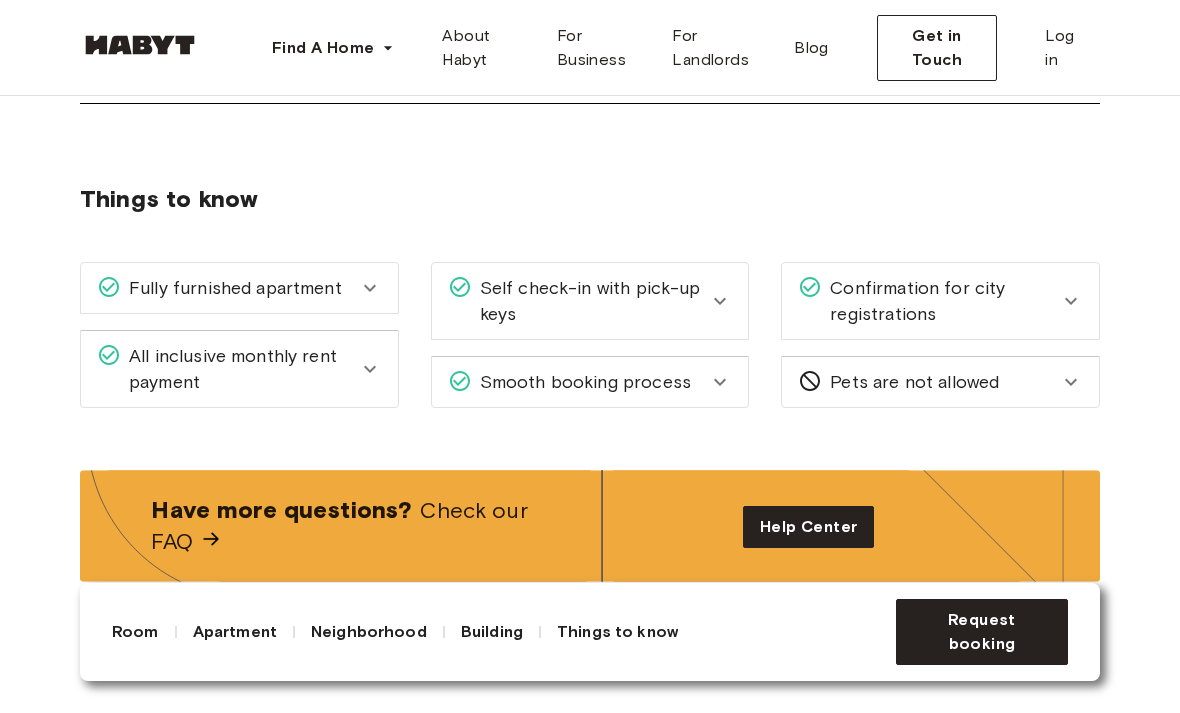 click on "Self check-in with pick-up keys" at bounding box center [590, 301] 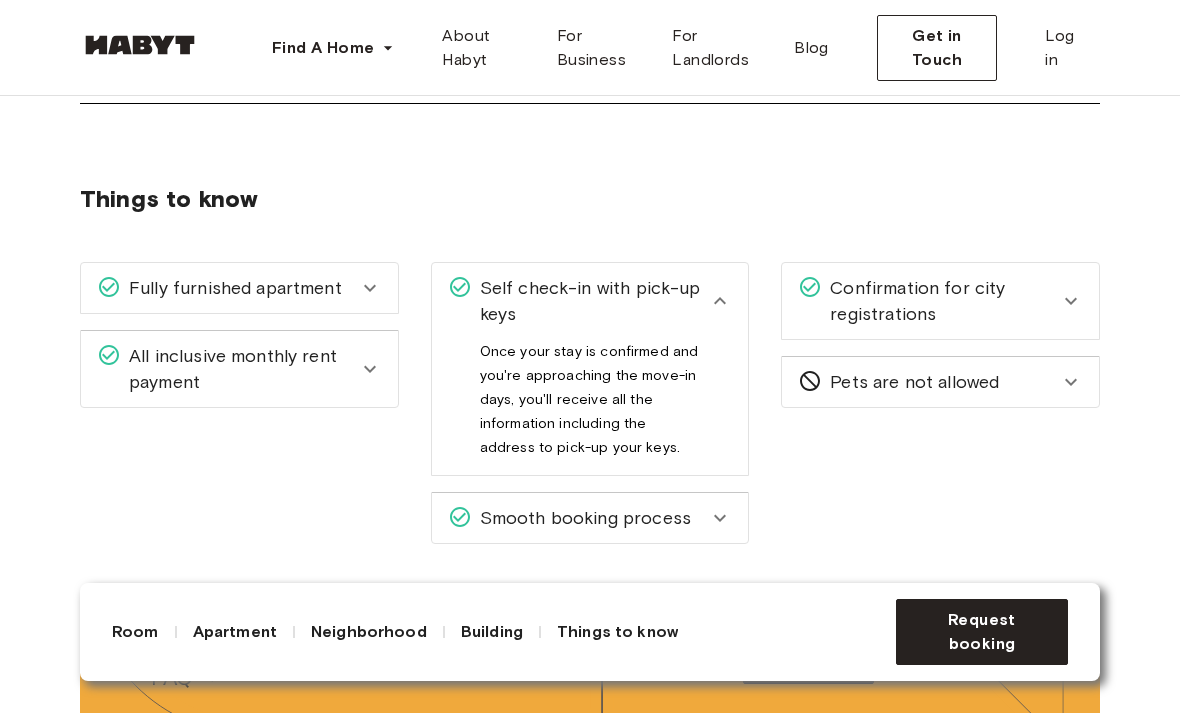 click on "Self check-in with pick-up keys" at bounding box center (590, 301) 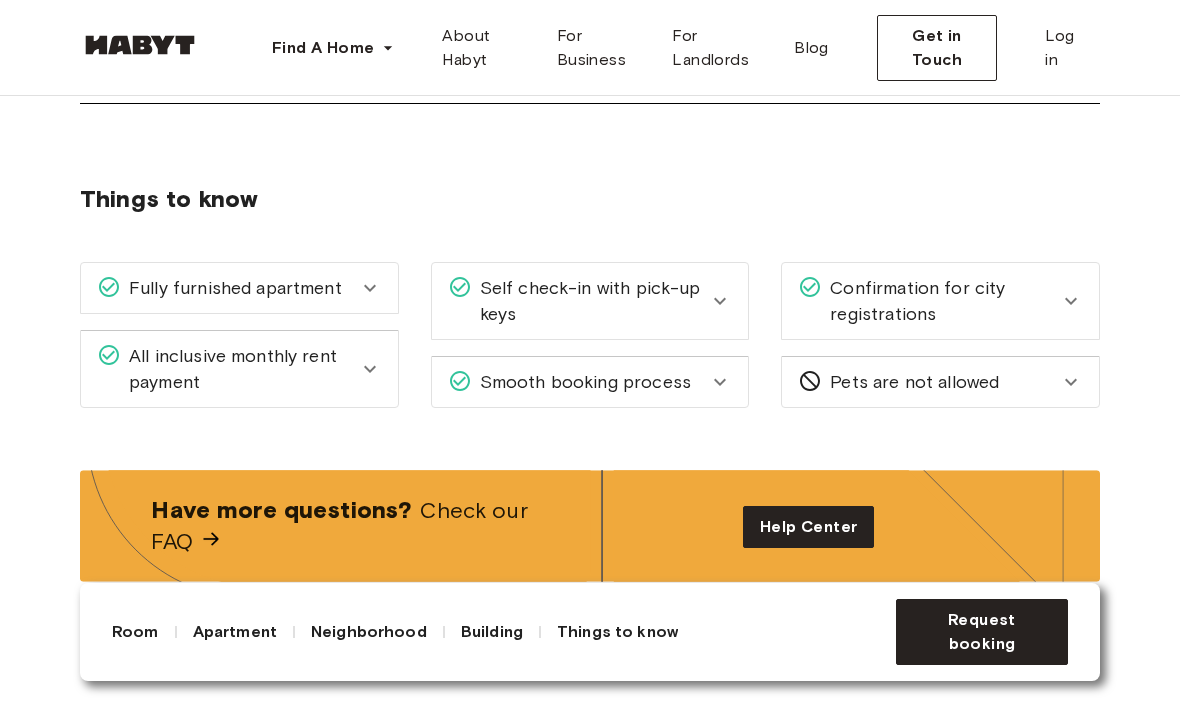 click 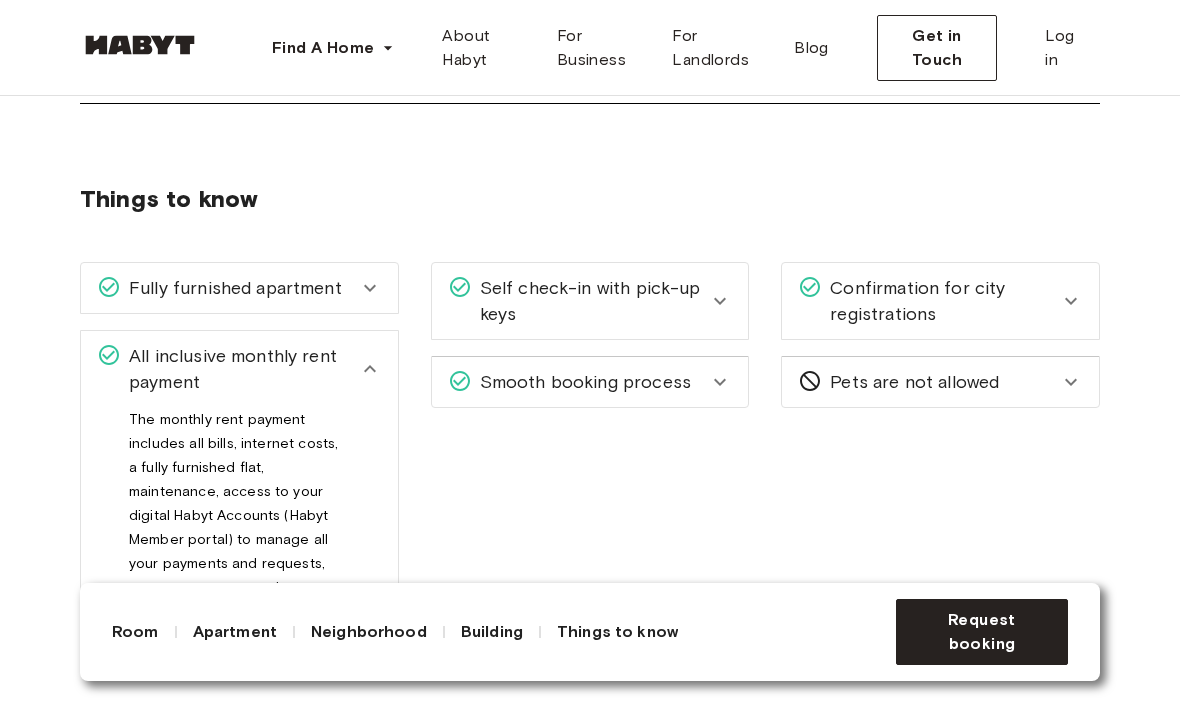click on "All inclusive monthly rent payment" at bounding box center (239, 369) 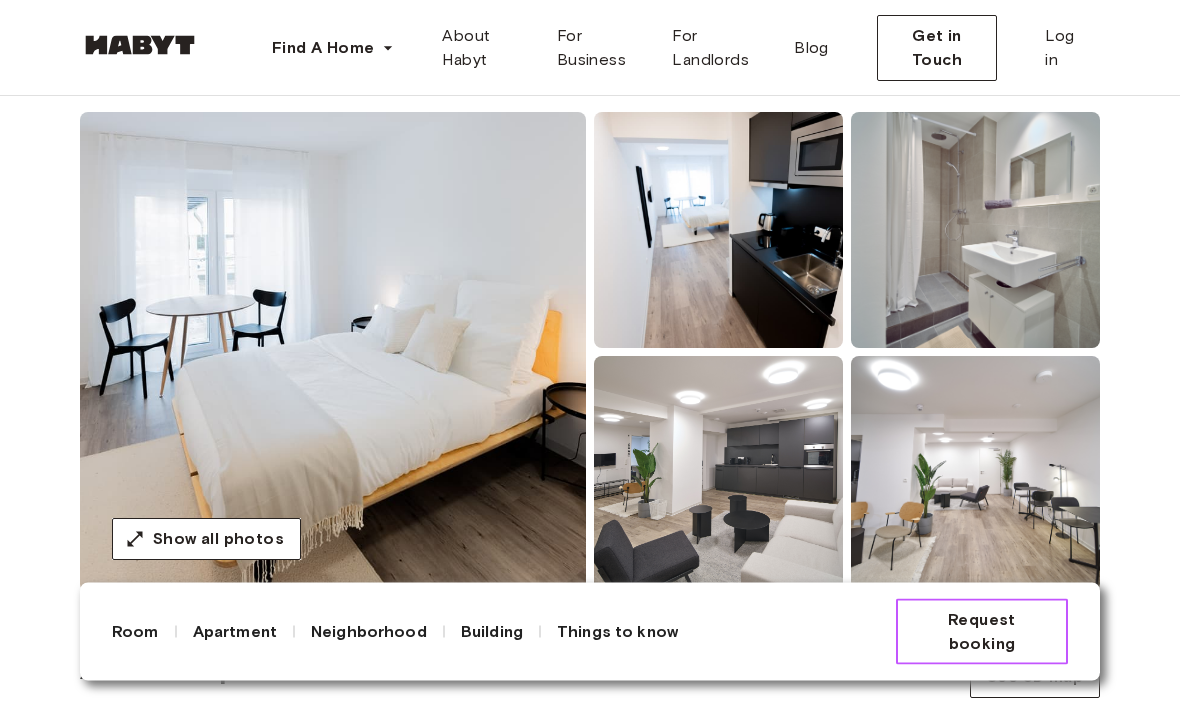 click on "Request booking" at bounding box center [982, 632] 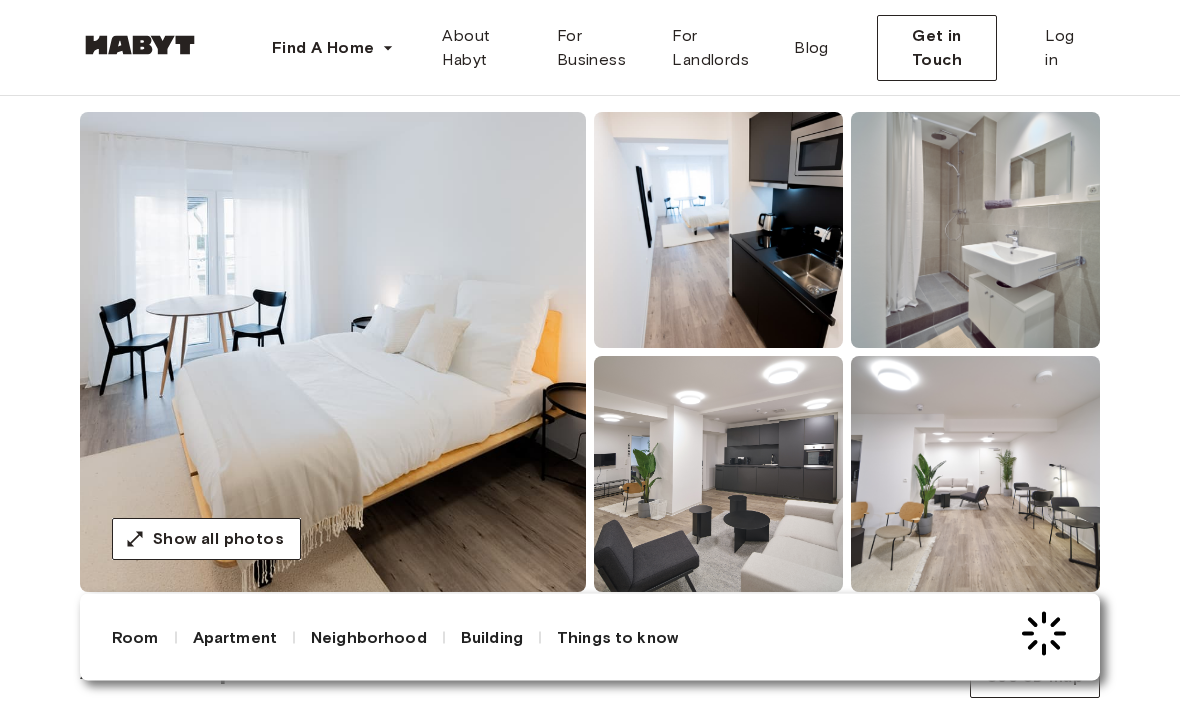 scroll, scrollTop: 158, scrollLeft: 0, axis: vertical 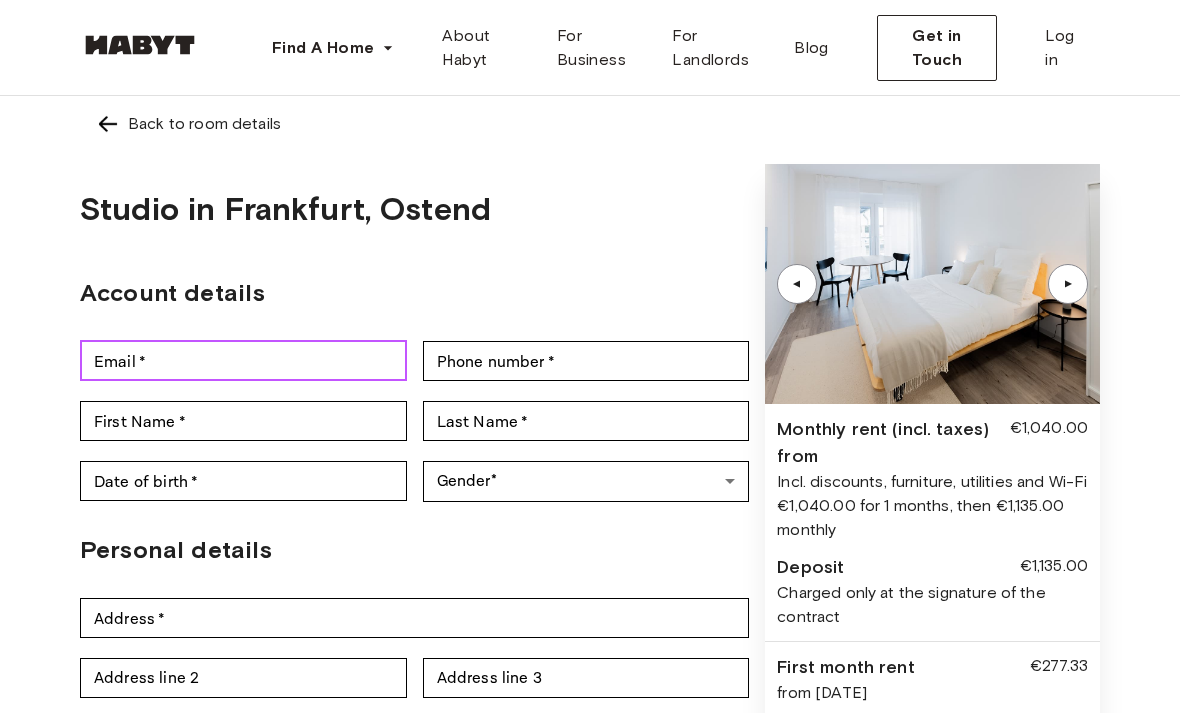 click on "Email   *" at bounding box center (243, 361) 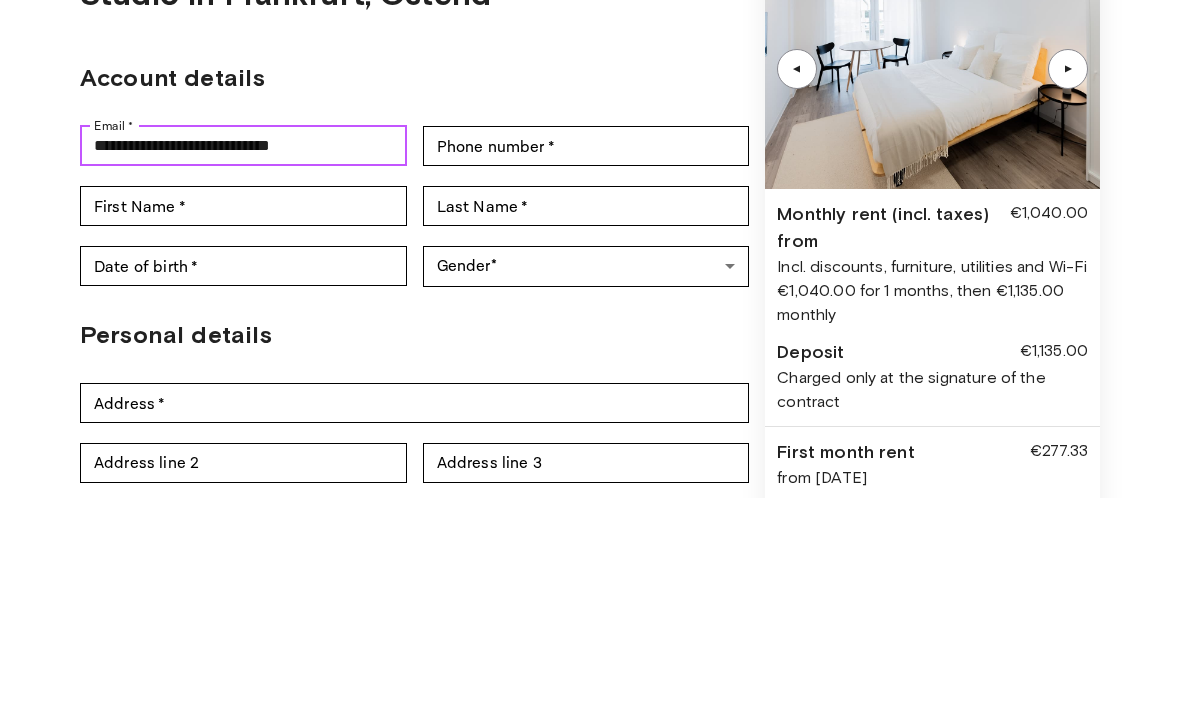 type on "**********" 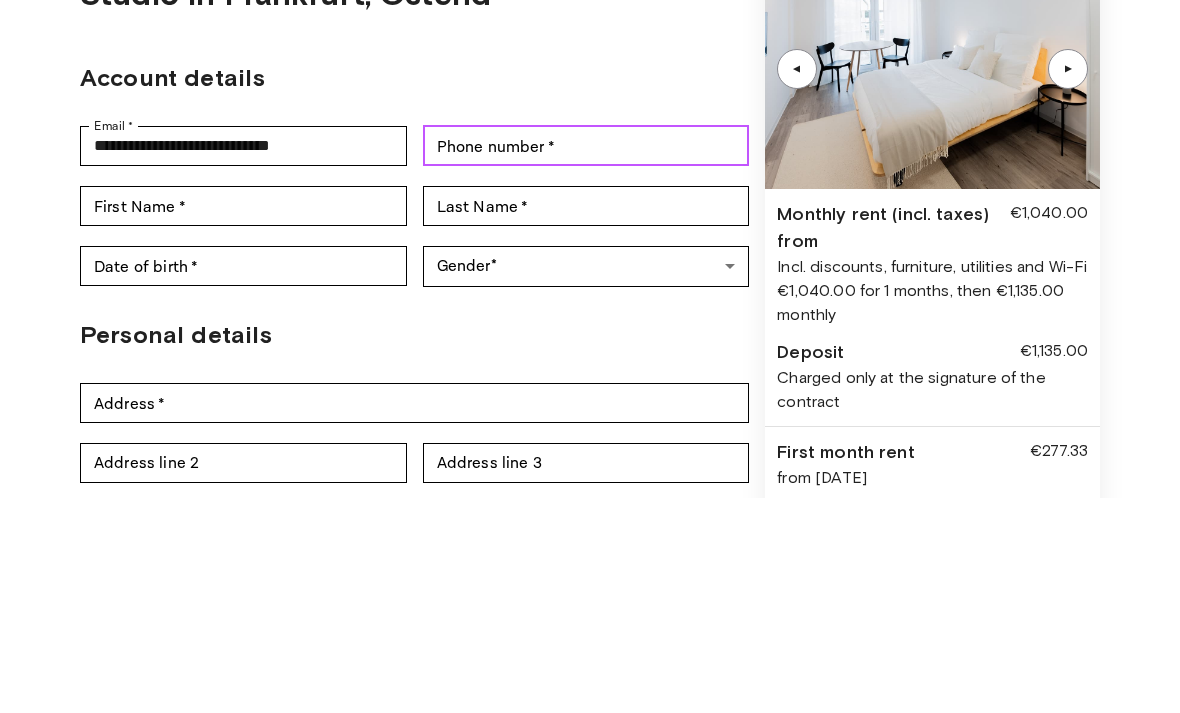click on "Phone number   *" at bounding box center [586, 361] 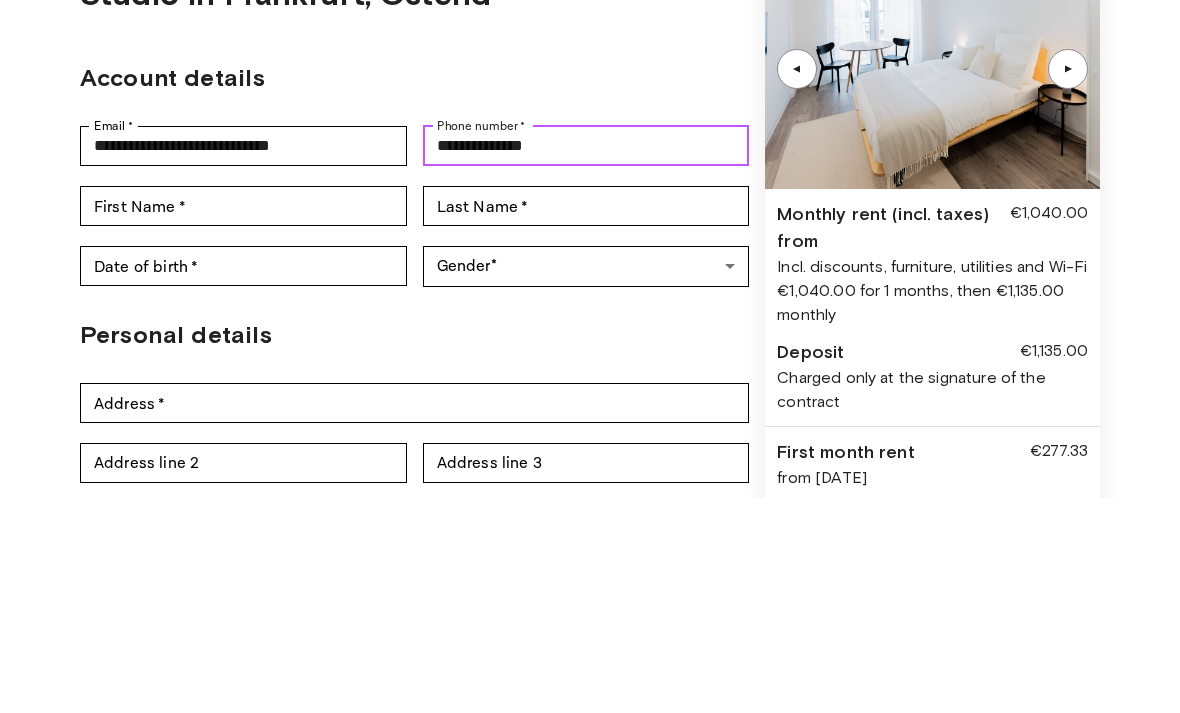 type on "**********" 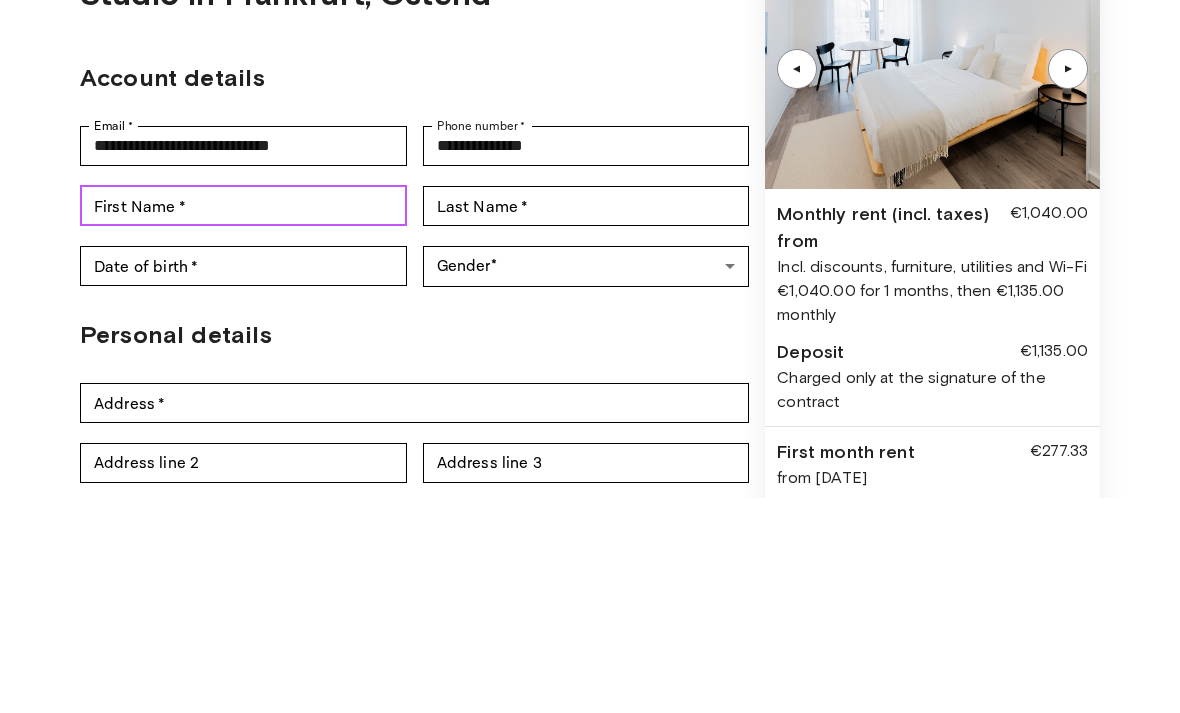 click on "First Name   *" at bounding box center (243, 421) 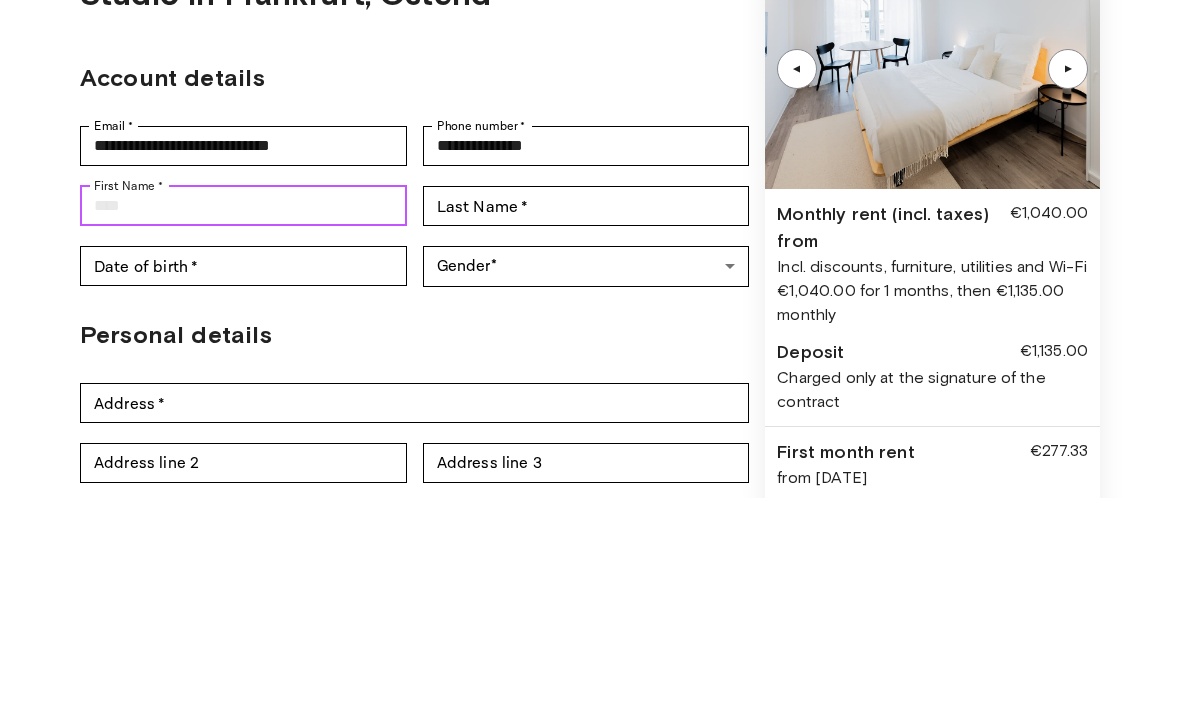 type on "********" 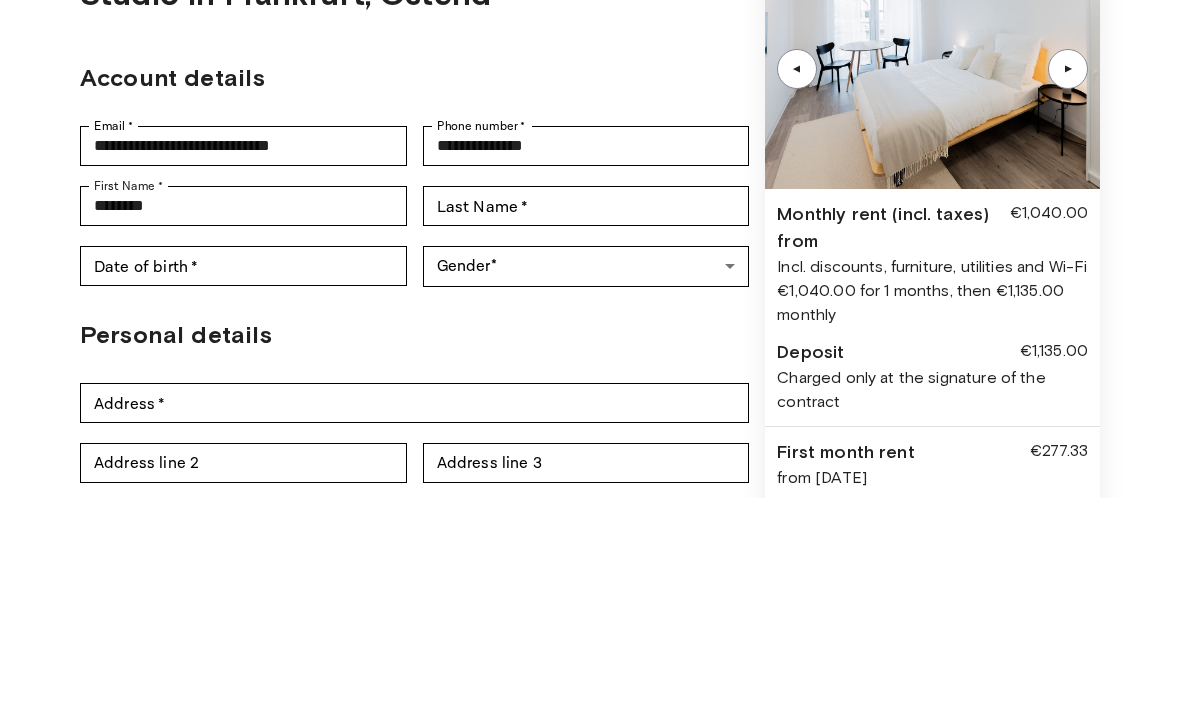 scroll, scrollTop: 215, scrollLeft: 0, axis: vertical 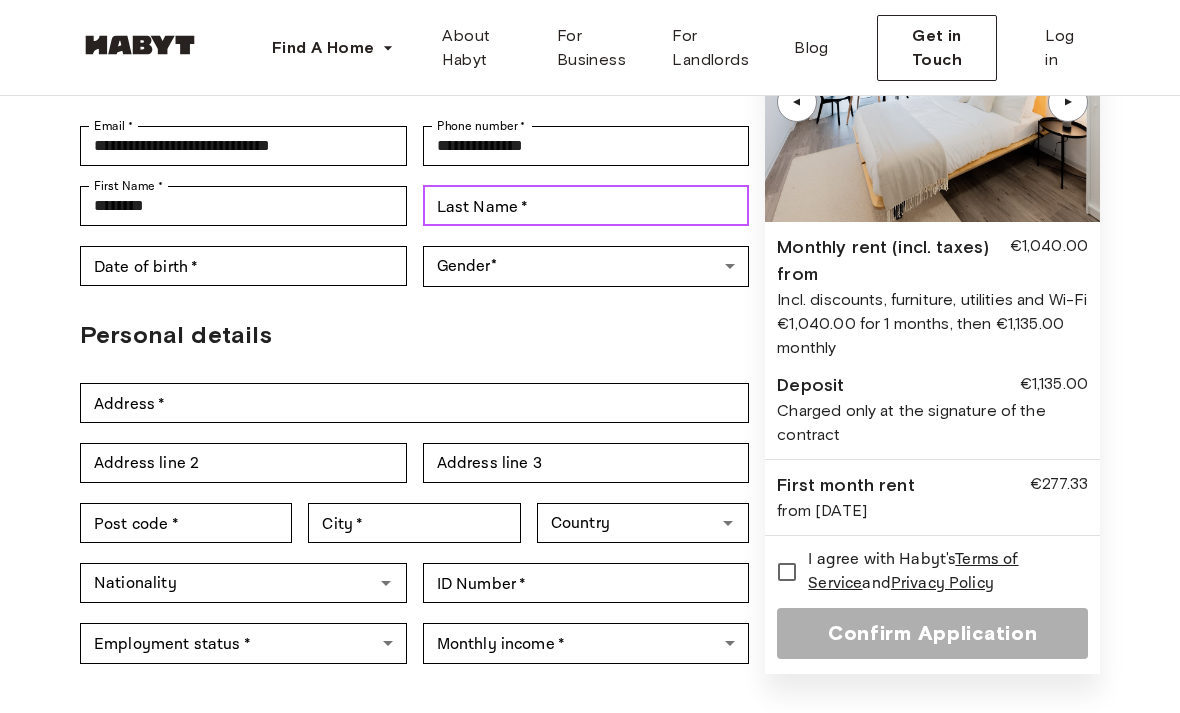 click on "Last Name   *" at bounding box center (586, 206) 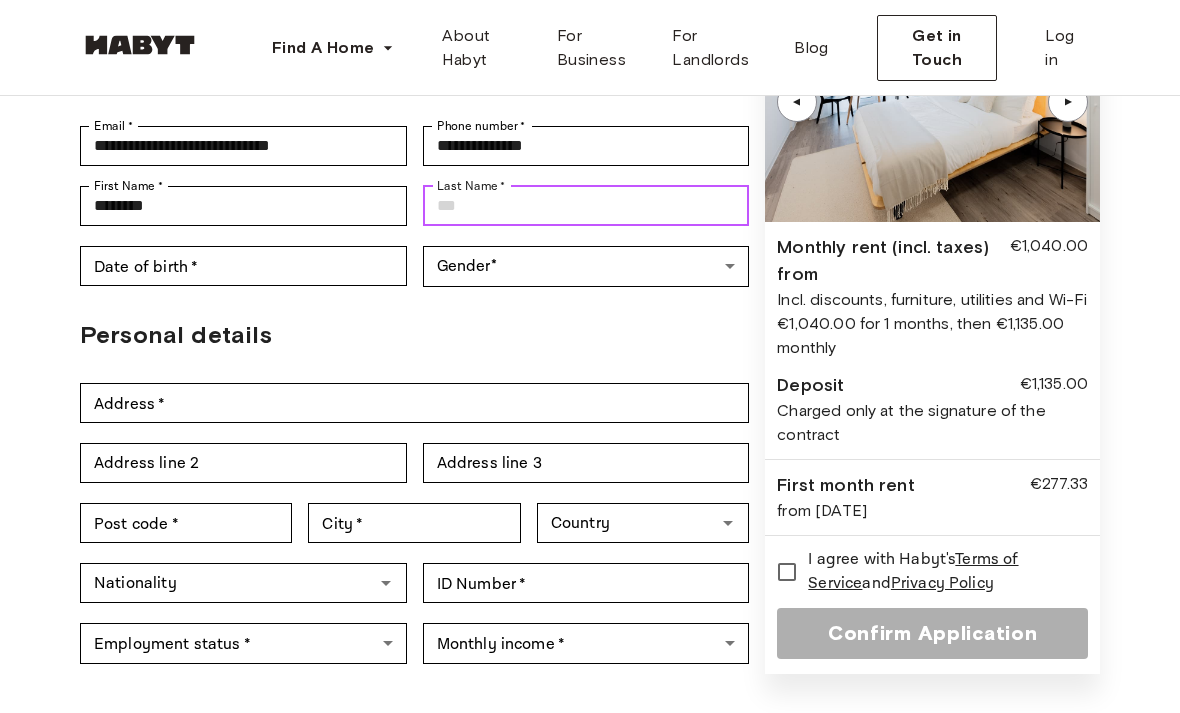 type on "********" 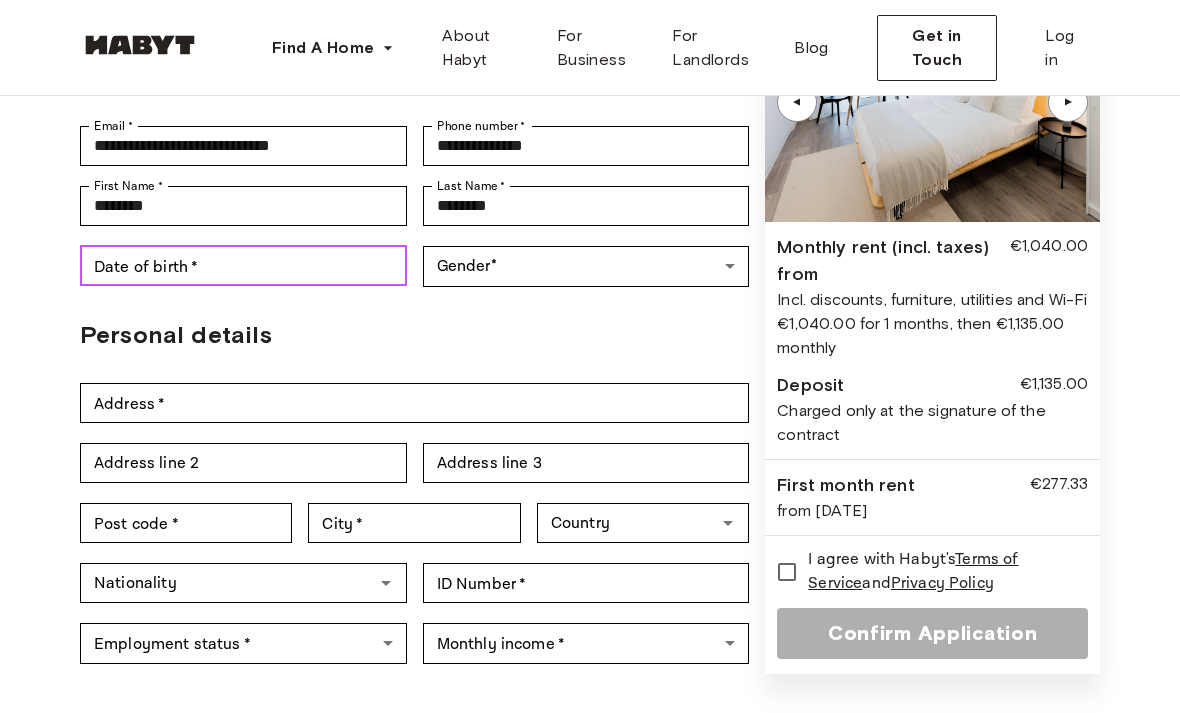 click on "Date of birth   *" at bounding box center (243, 266) 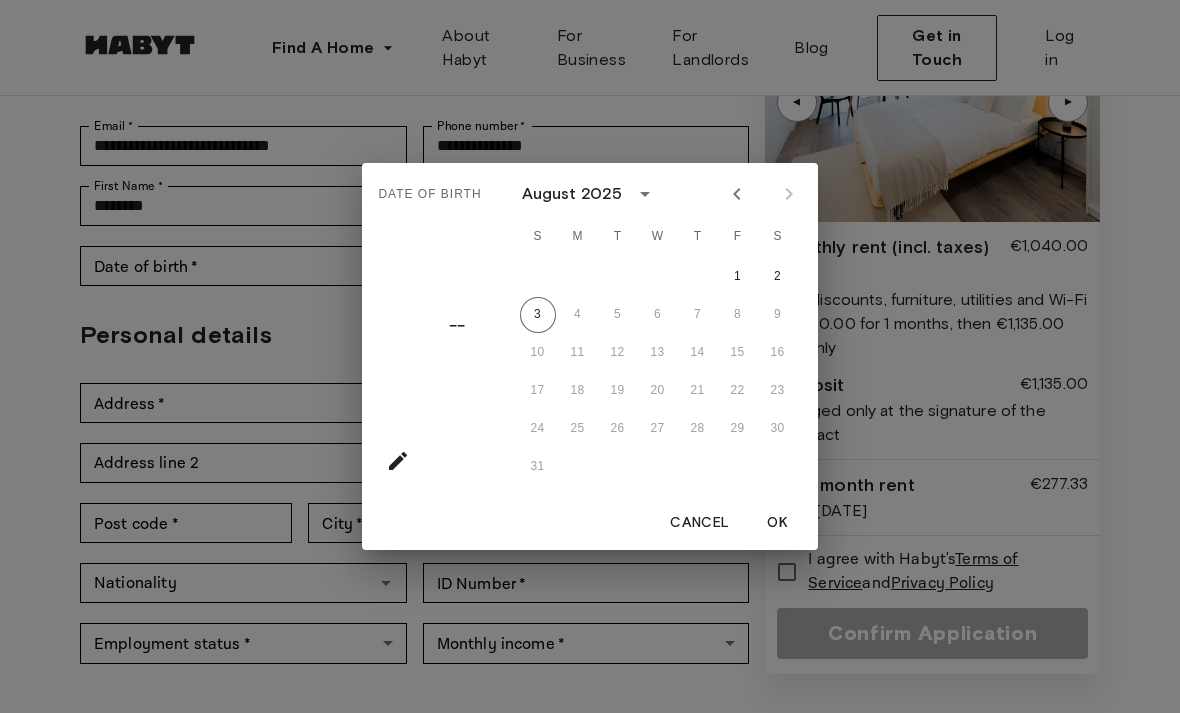 click at bounding box center [763, 194] 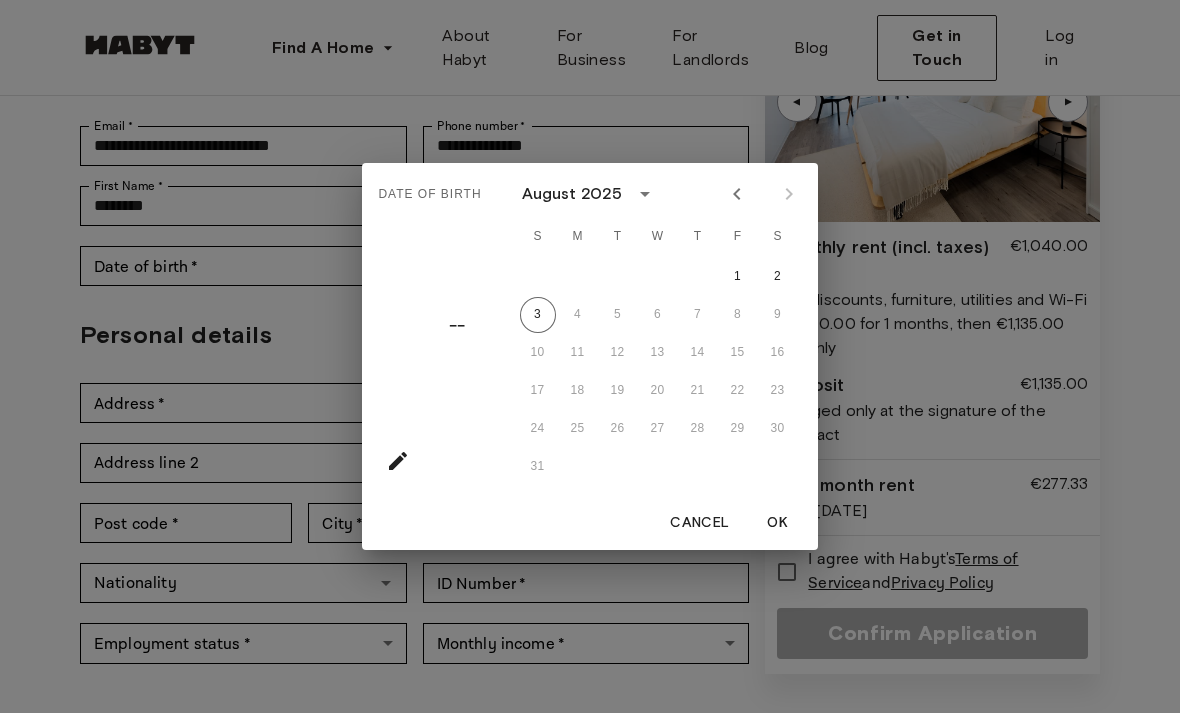 click on "August 2025" at bounding box center [572, 194] 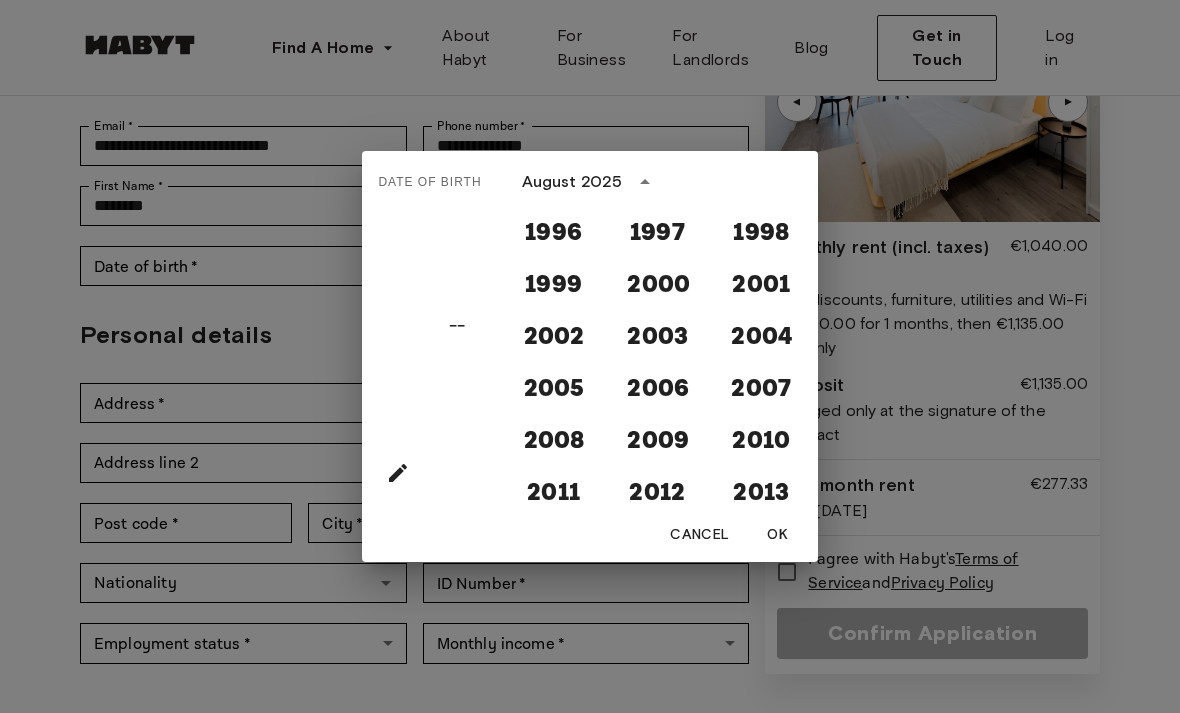 scroll, scrollTop: 1665, scrollLeft: 0, axis: vertical 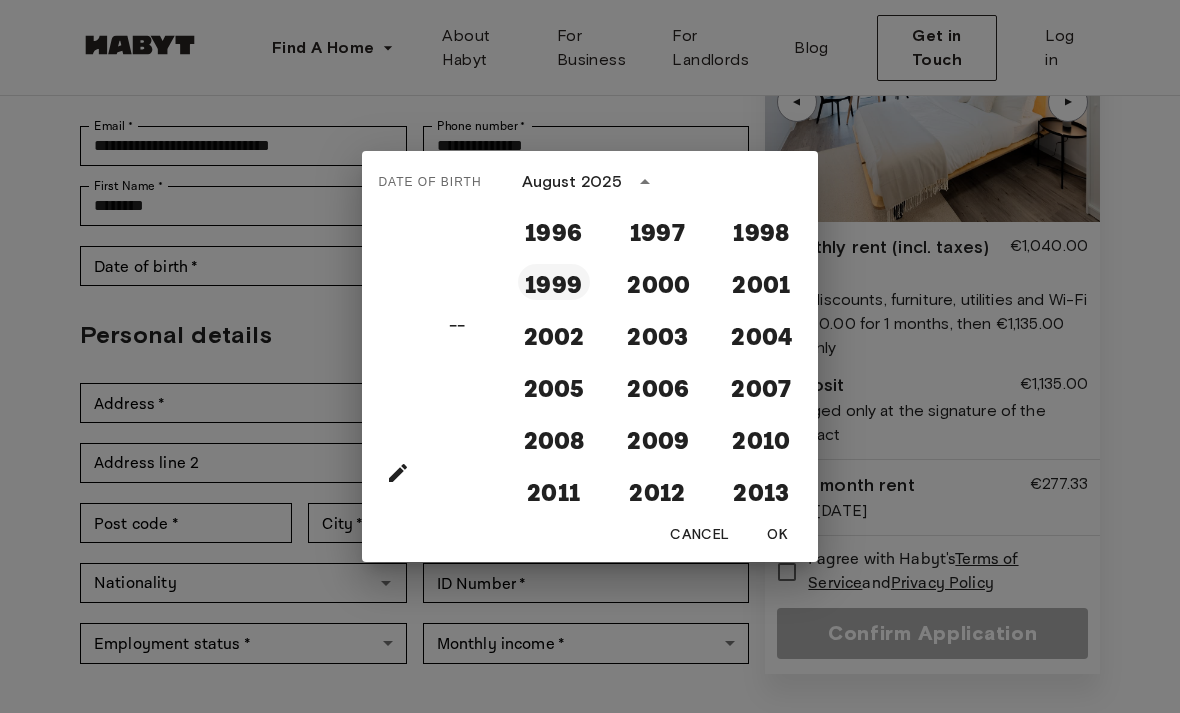 click on "1999" at bounding box center [554, 282] 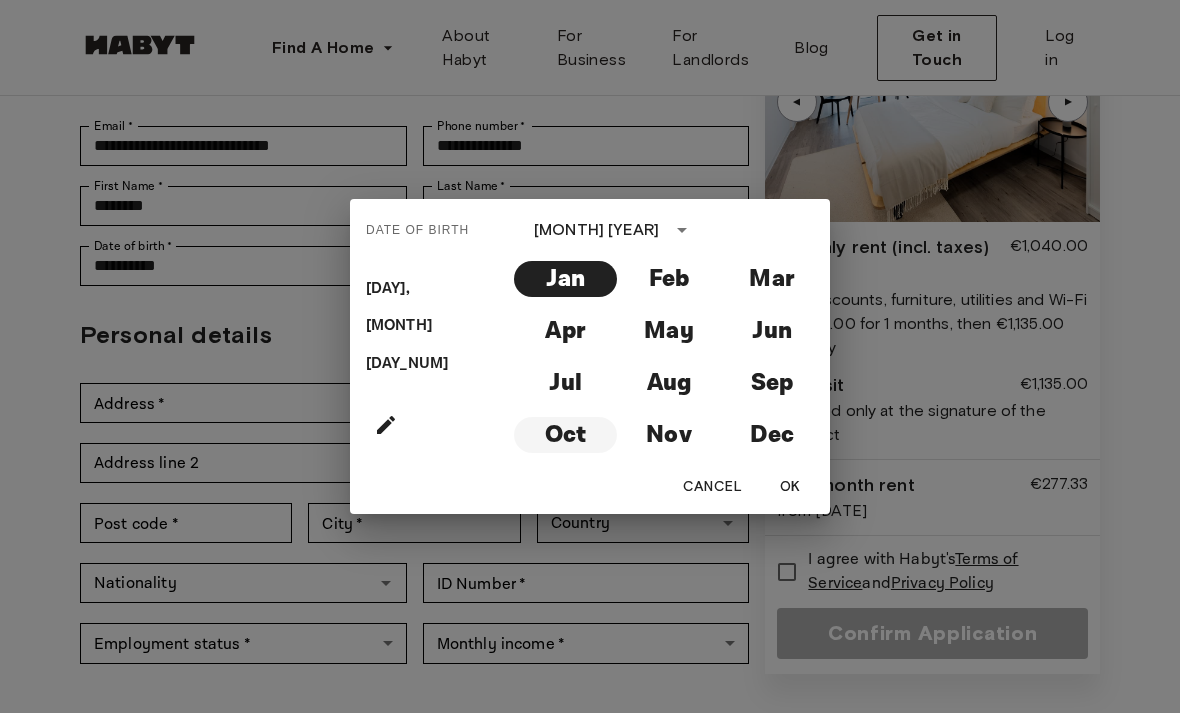 click on "Oct" at bounding box center (565, 435) 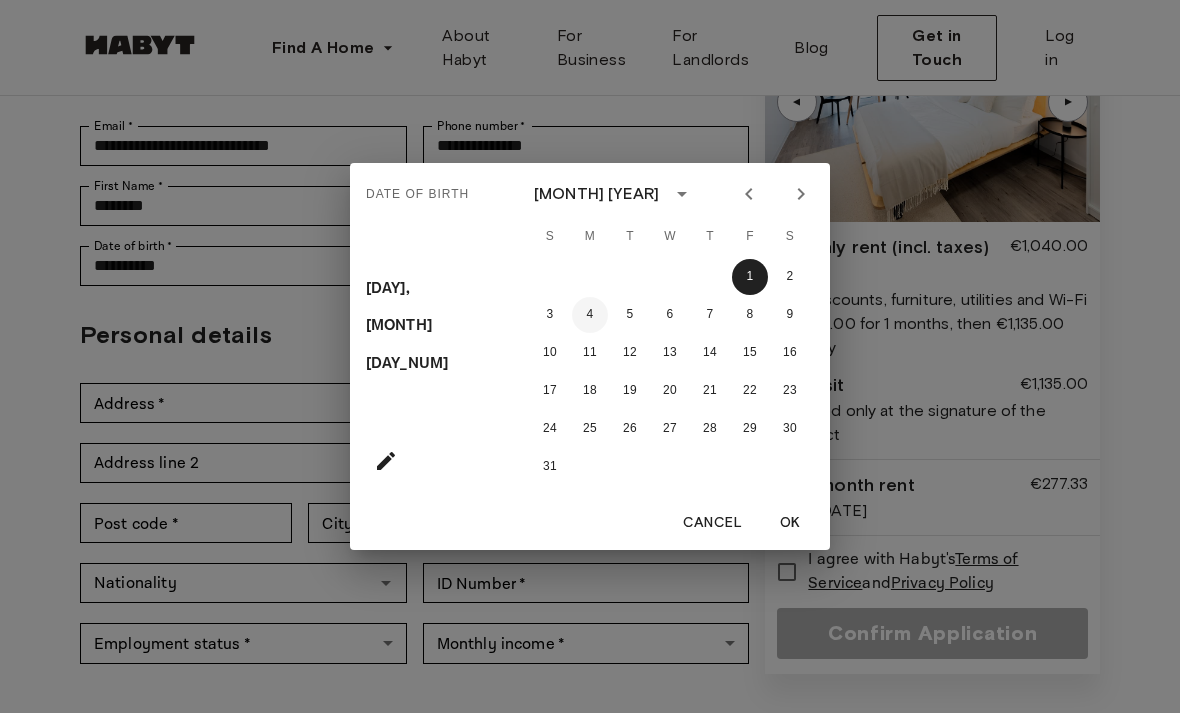 click on "4" at bounding box center [590, 315] 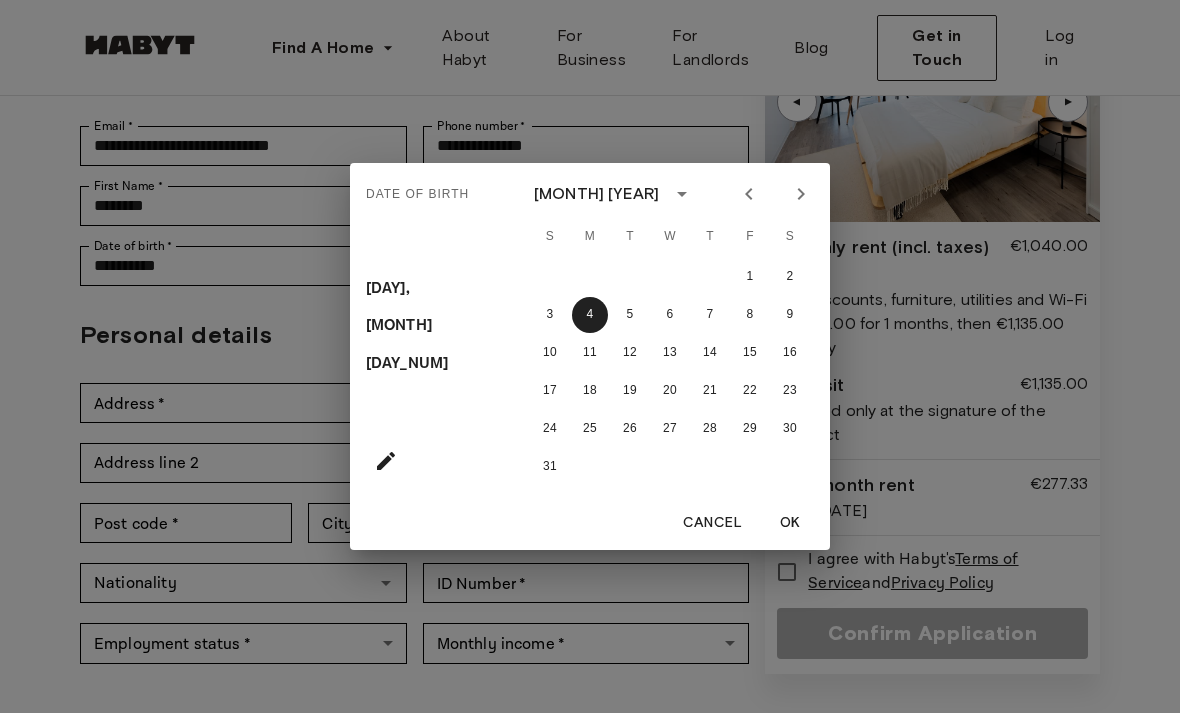click on "OK" at bounding box center [790, 523] 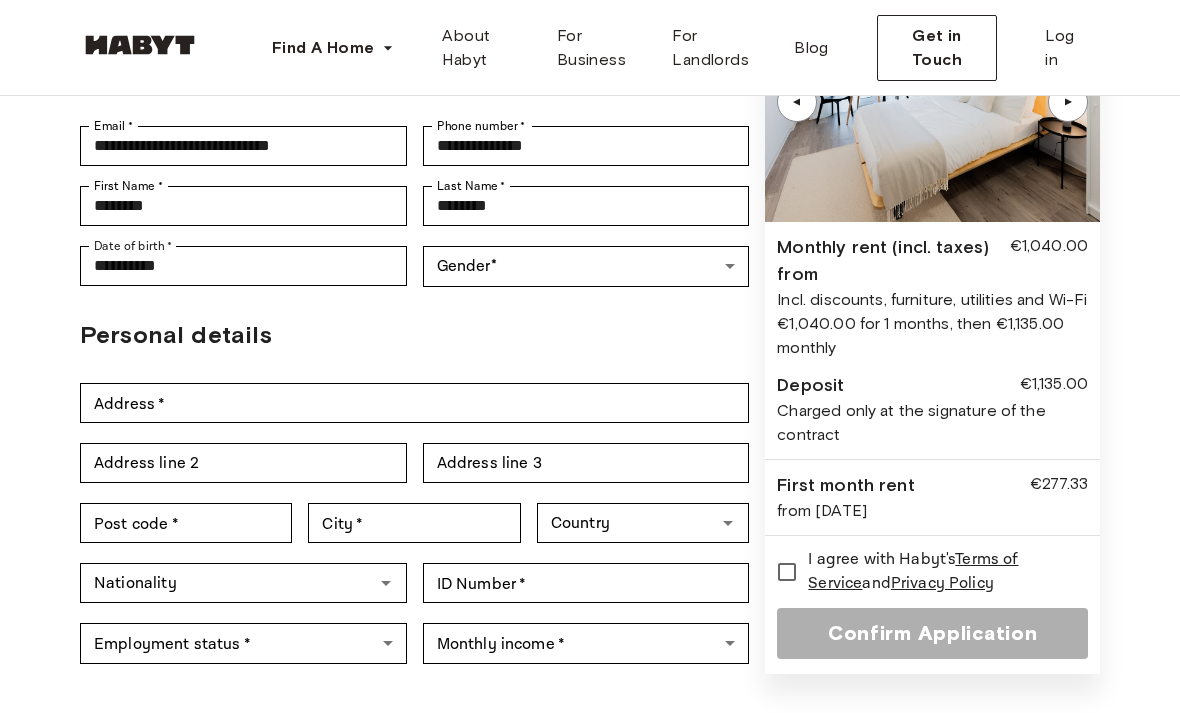 click on "**********" at bounding box center (590, 689) 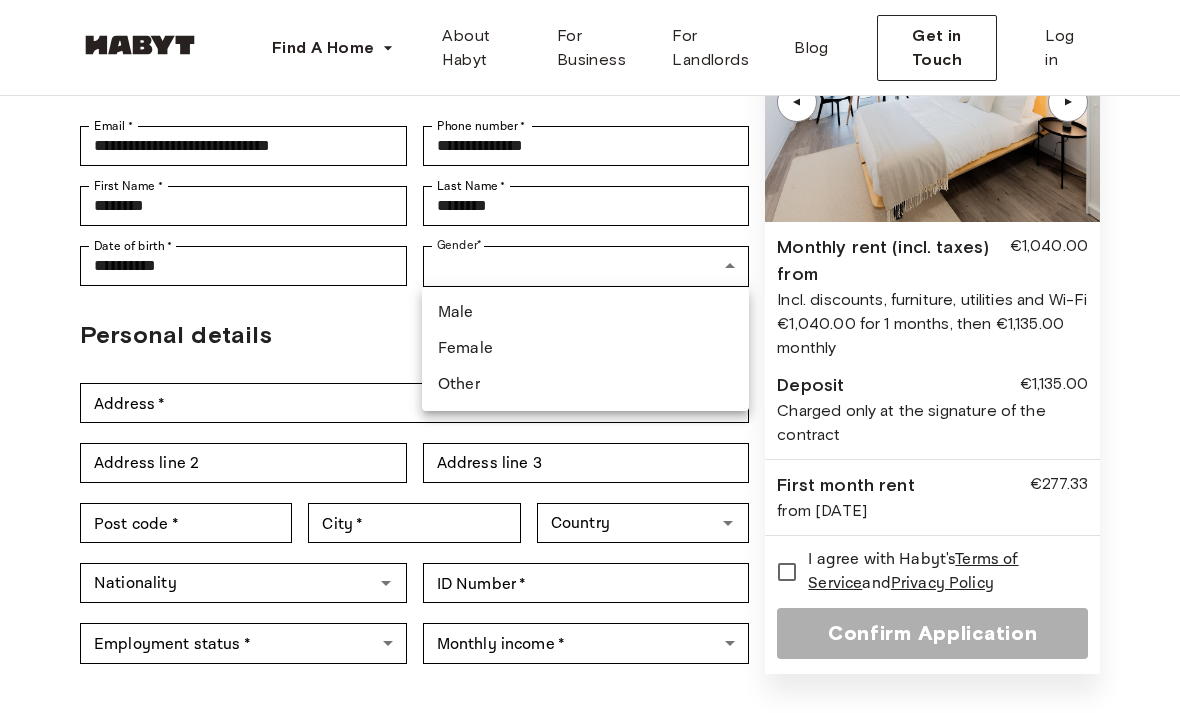 click on "Female" at bounding box center (585, 349) 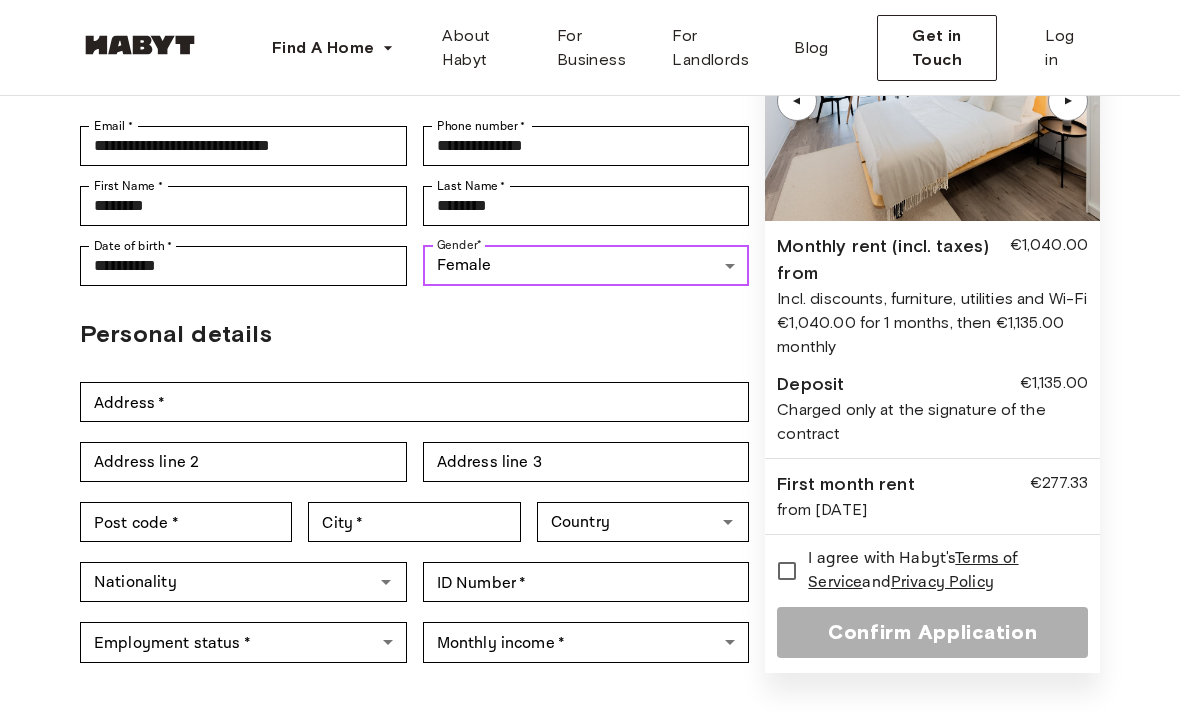 type on "******" 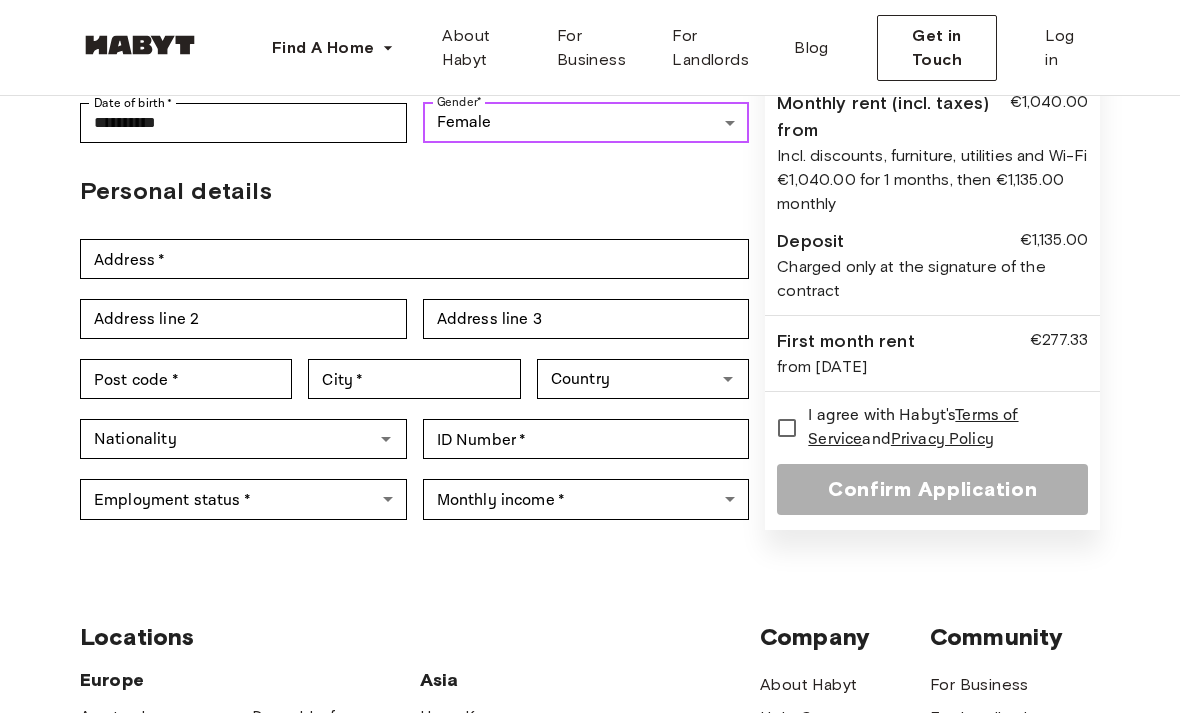 scroll, scrollTop: 362, scrollLeft: 0, axis: vertical 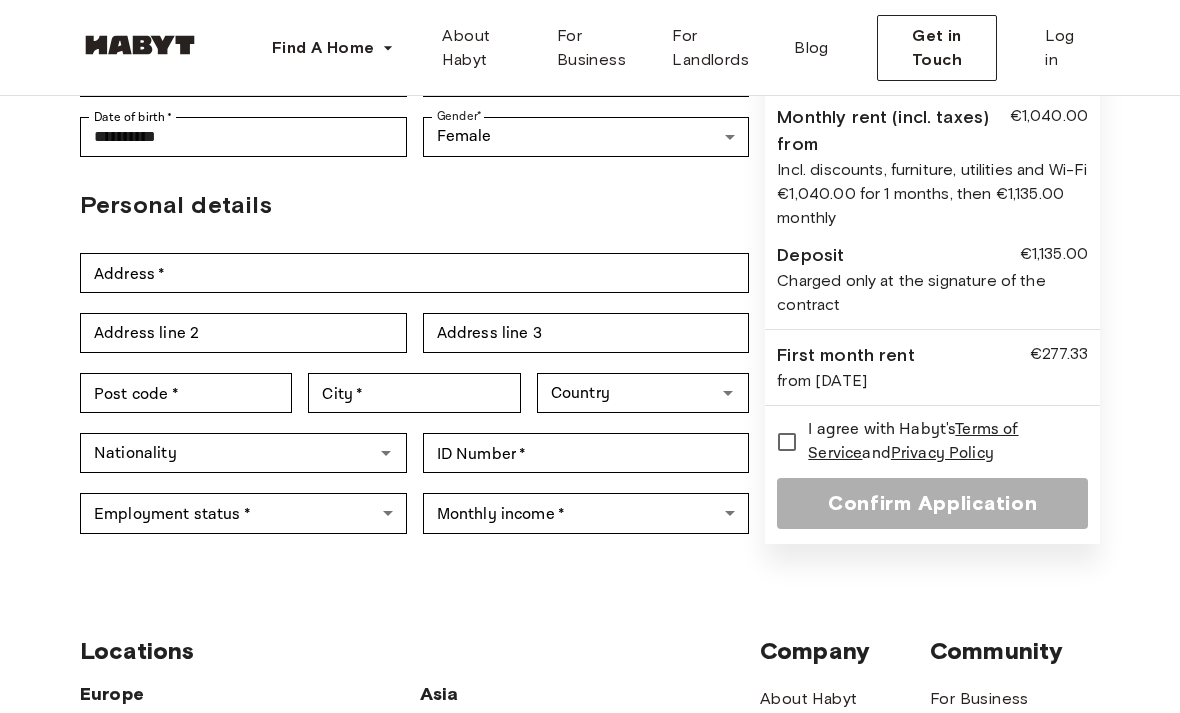 click on "**********" at bounding box center [590, 560] 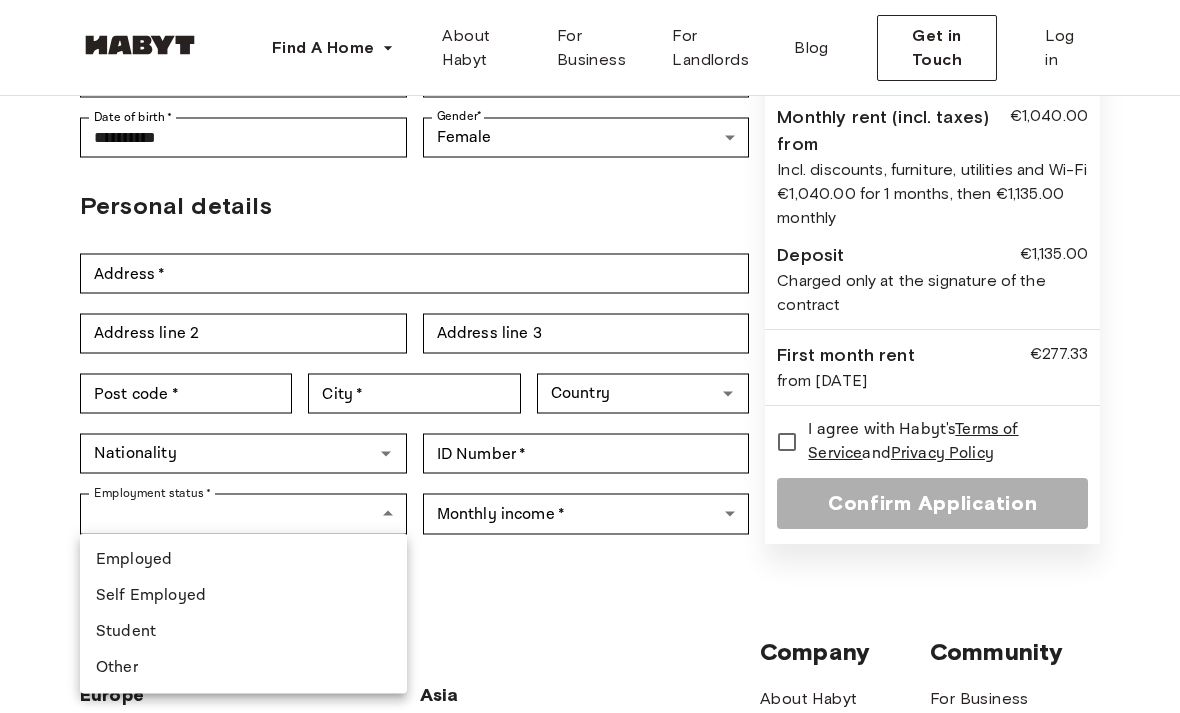 scroll, scrollTop: 344, scrollLeft: 0, axis: vertical 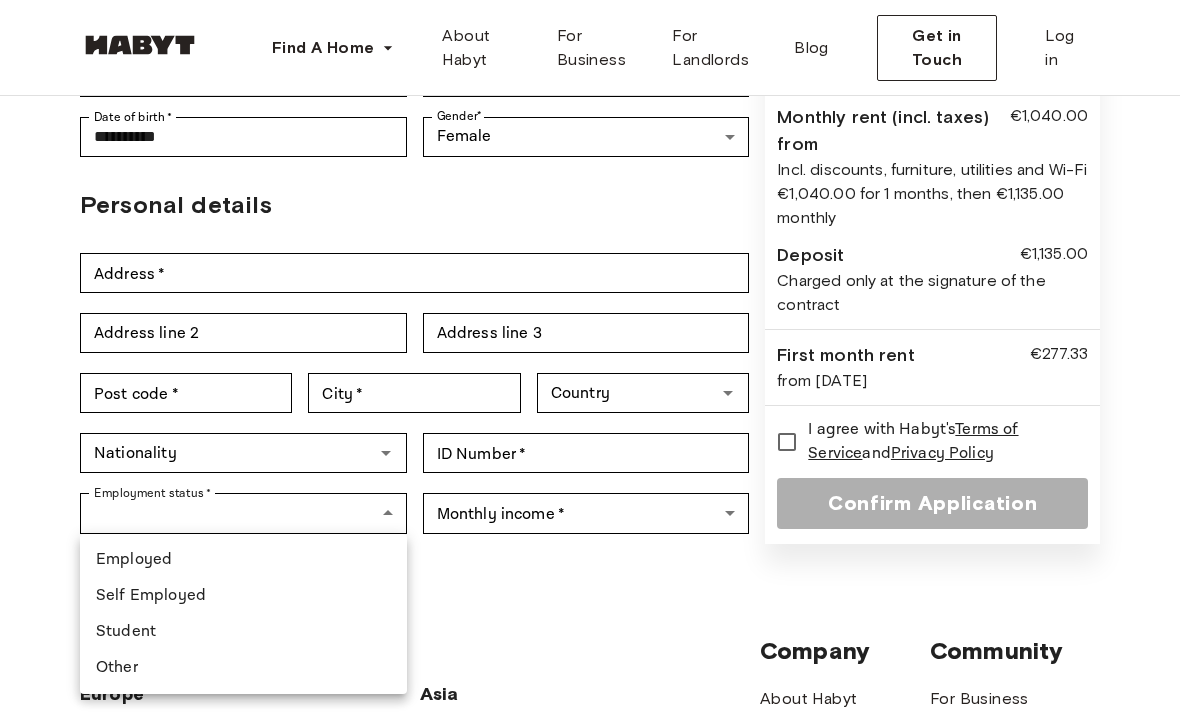 click on "Employed" at bounding box center (243, 560) 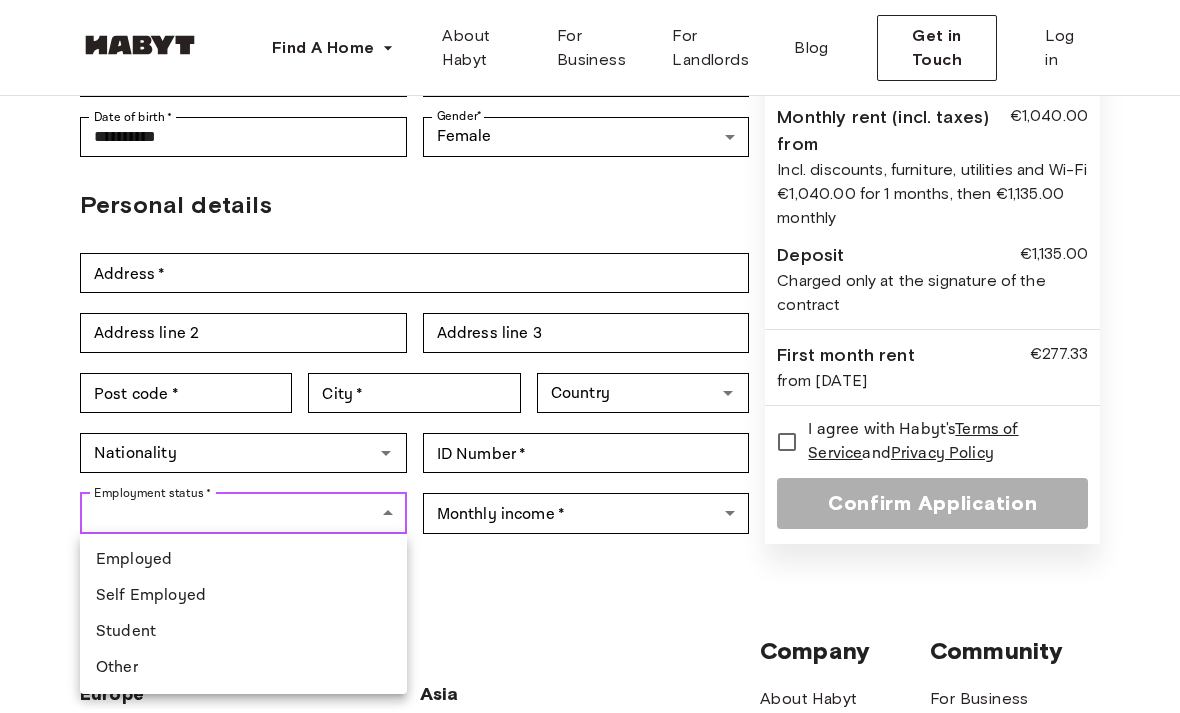 type on "********" 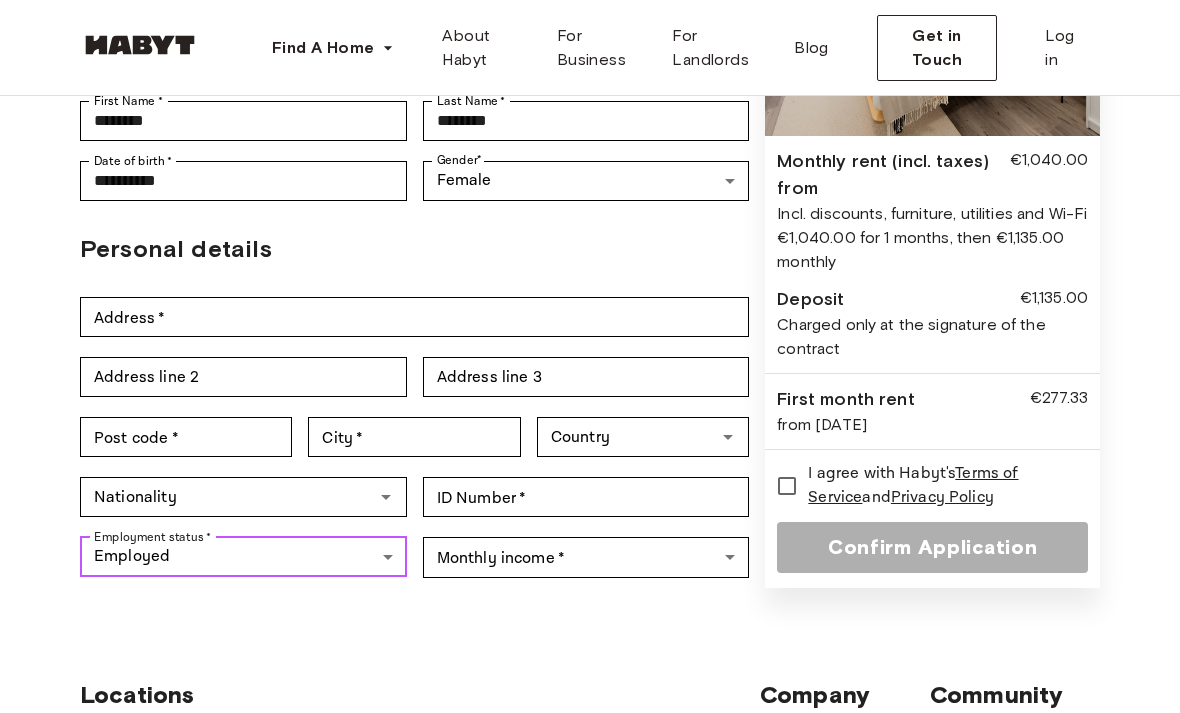 scroll, scrollTop: 293, scrollLeft: 0, axis: vertical 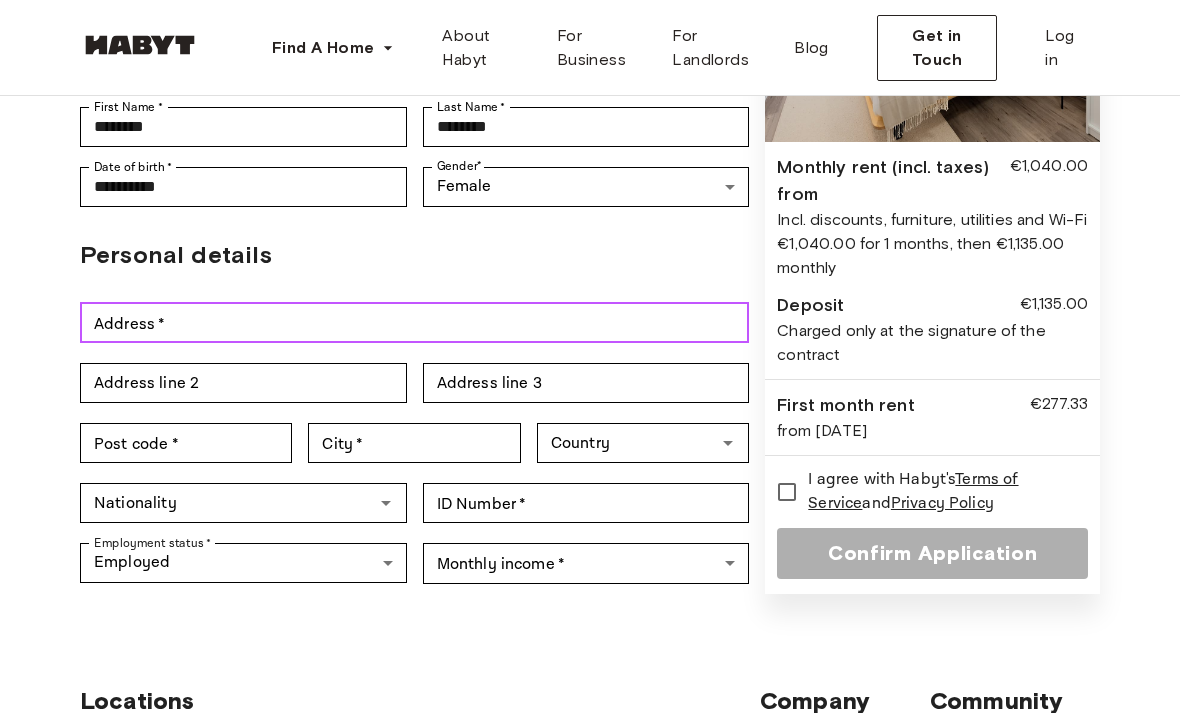 click on "Address   *" at bounding box center [414, 324] 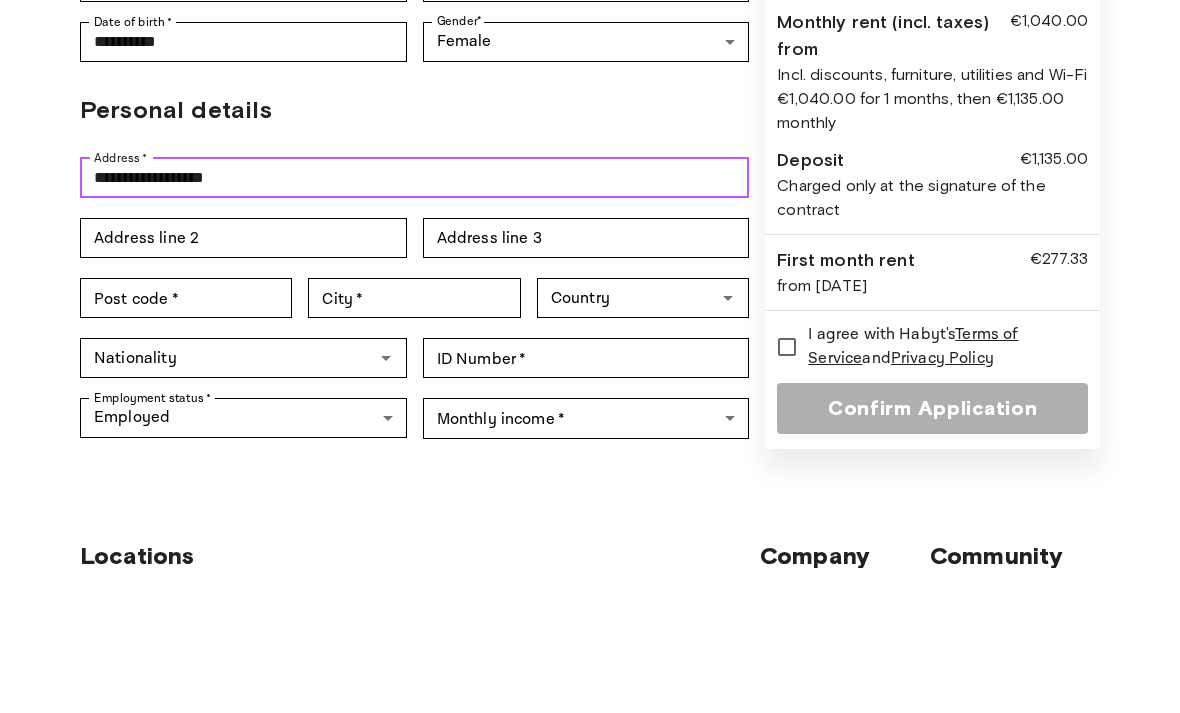 type on "**********" 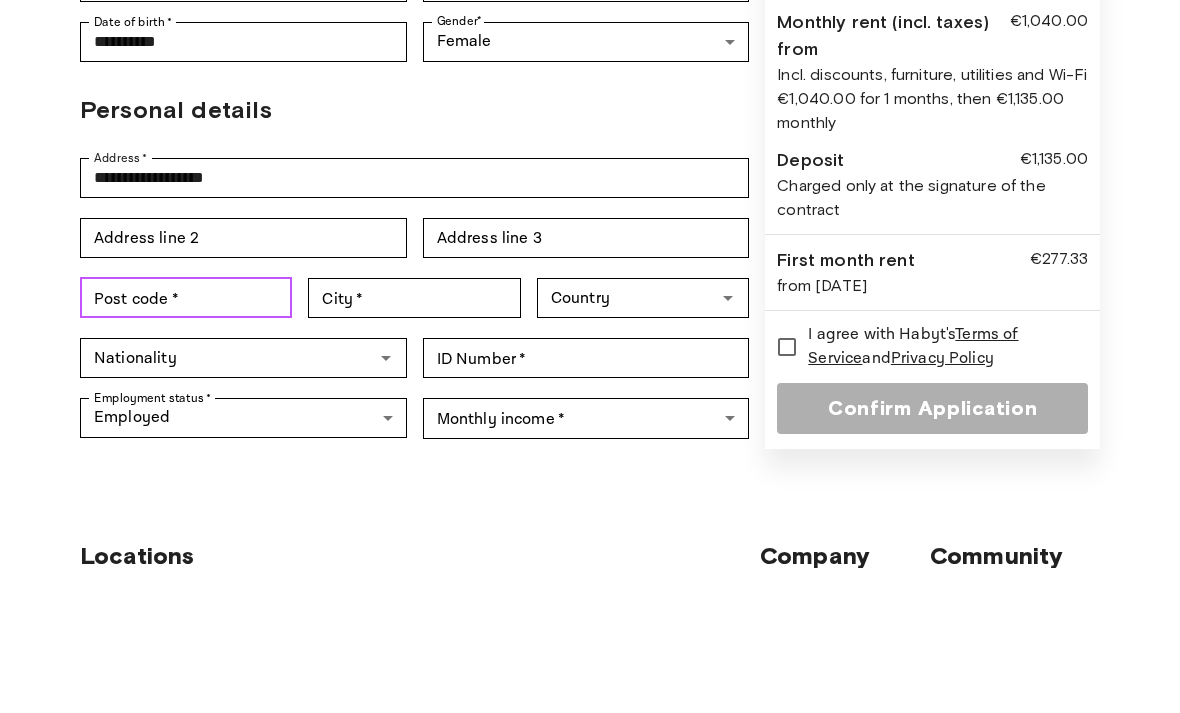 click on "Post code   *" at bounding box center (186, 444) 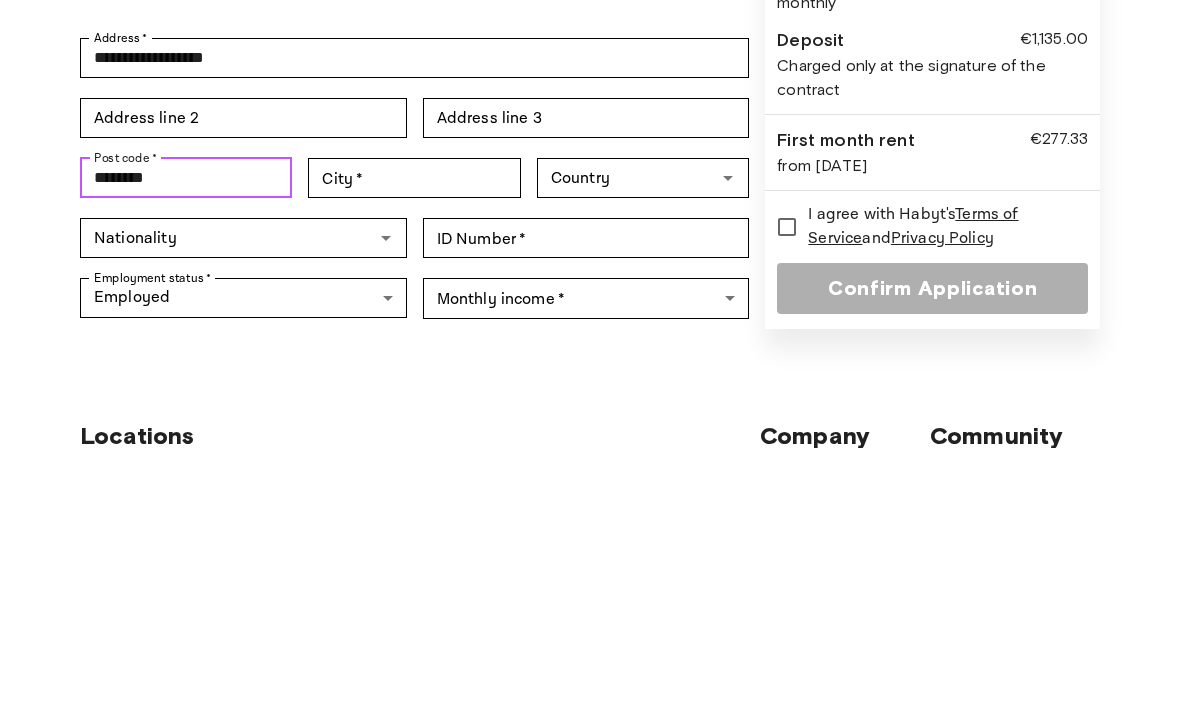 type on "********" 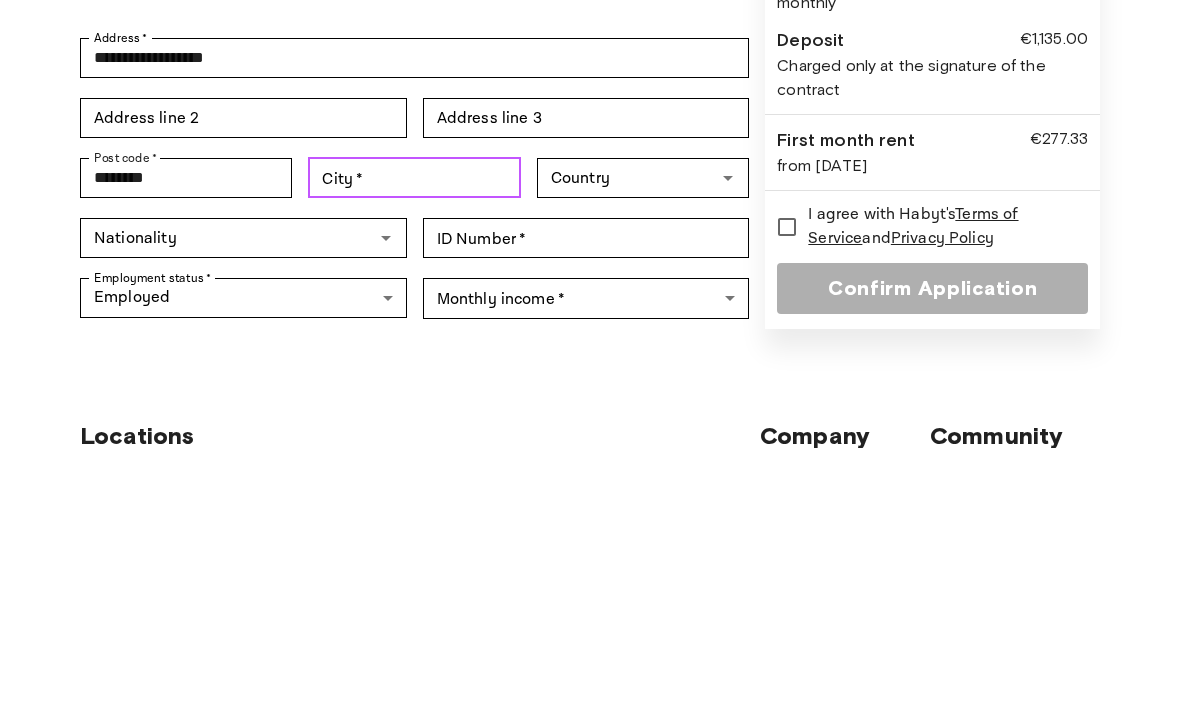 click on "City   *" at bounding box center (414, 444) 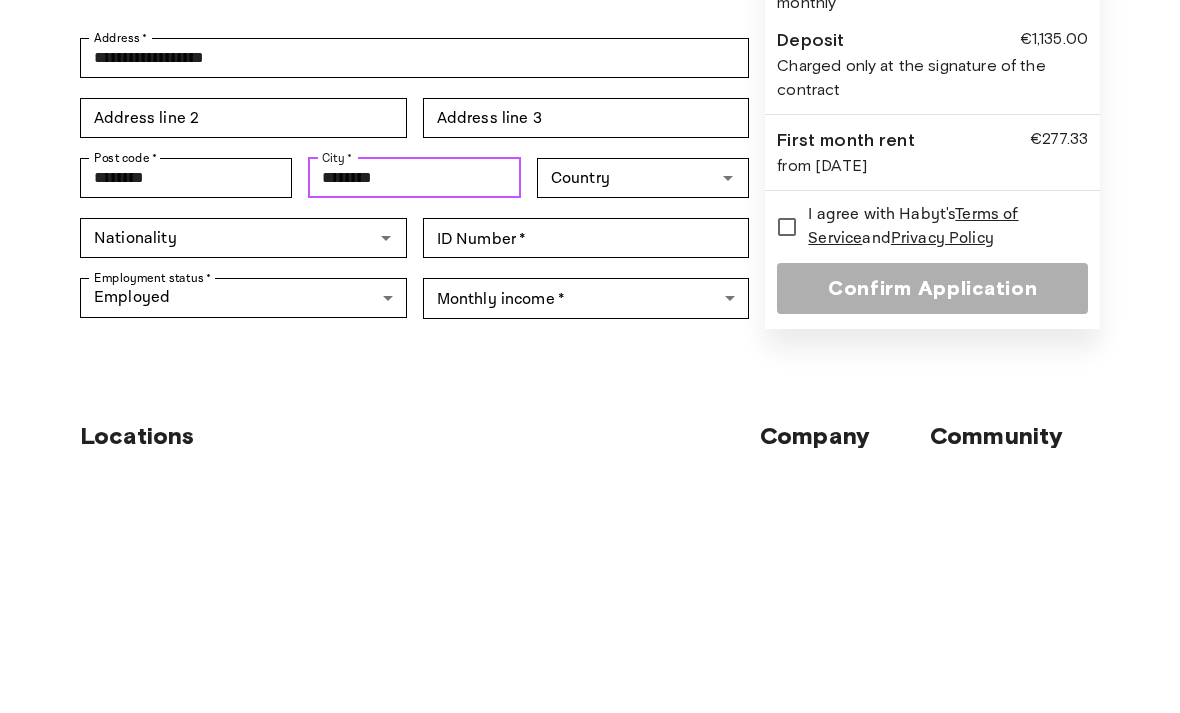 type on "********" 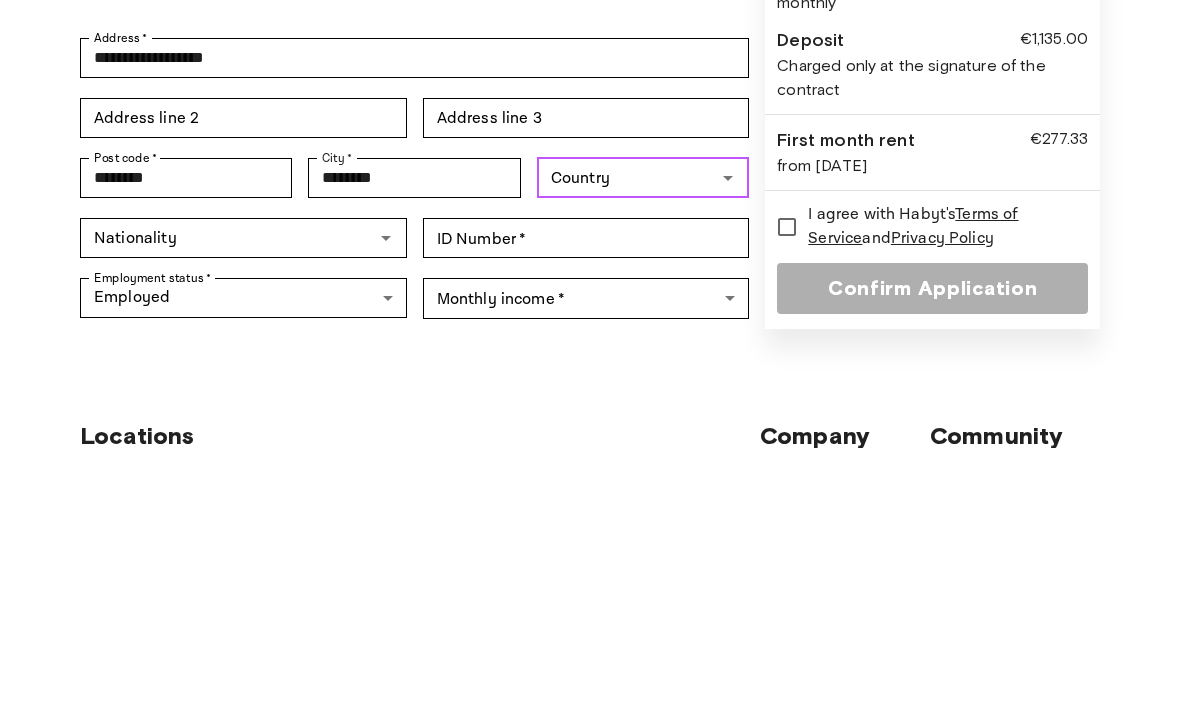click on "Country" at bounding box center (626, 444) 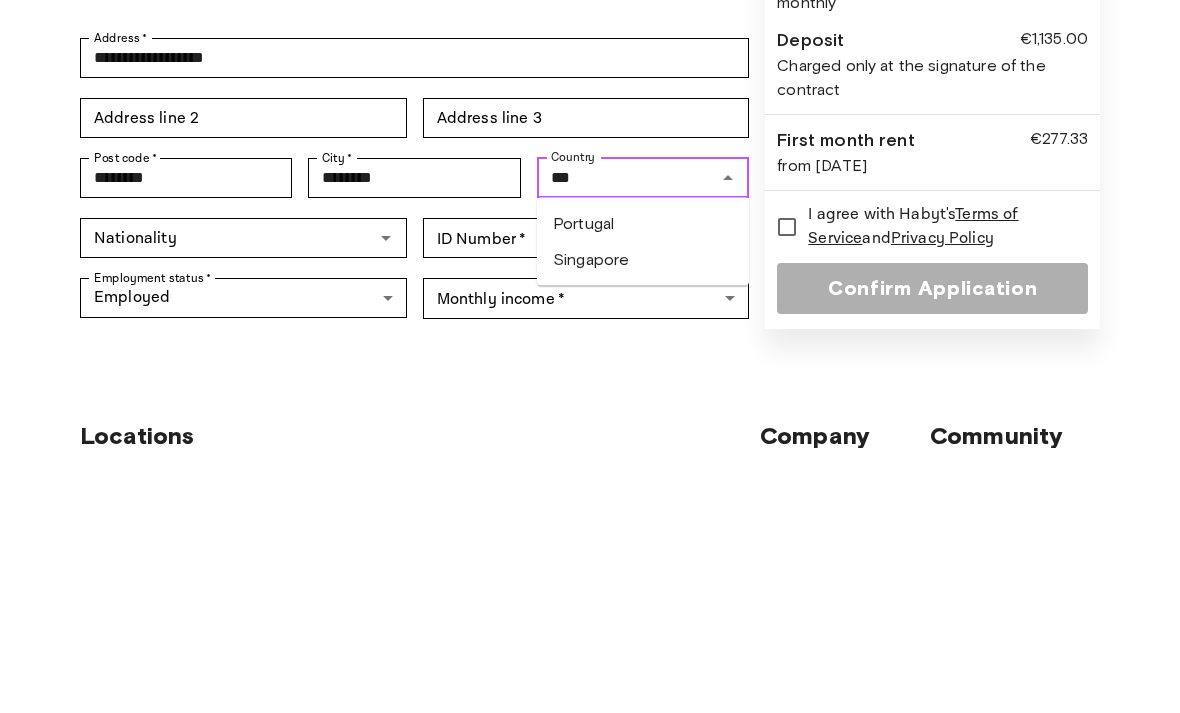 click on "Portugal" at bounding box center (643, 490) 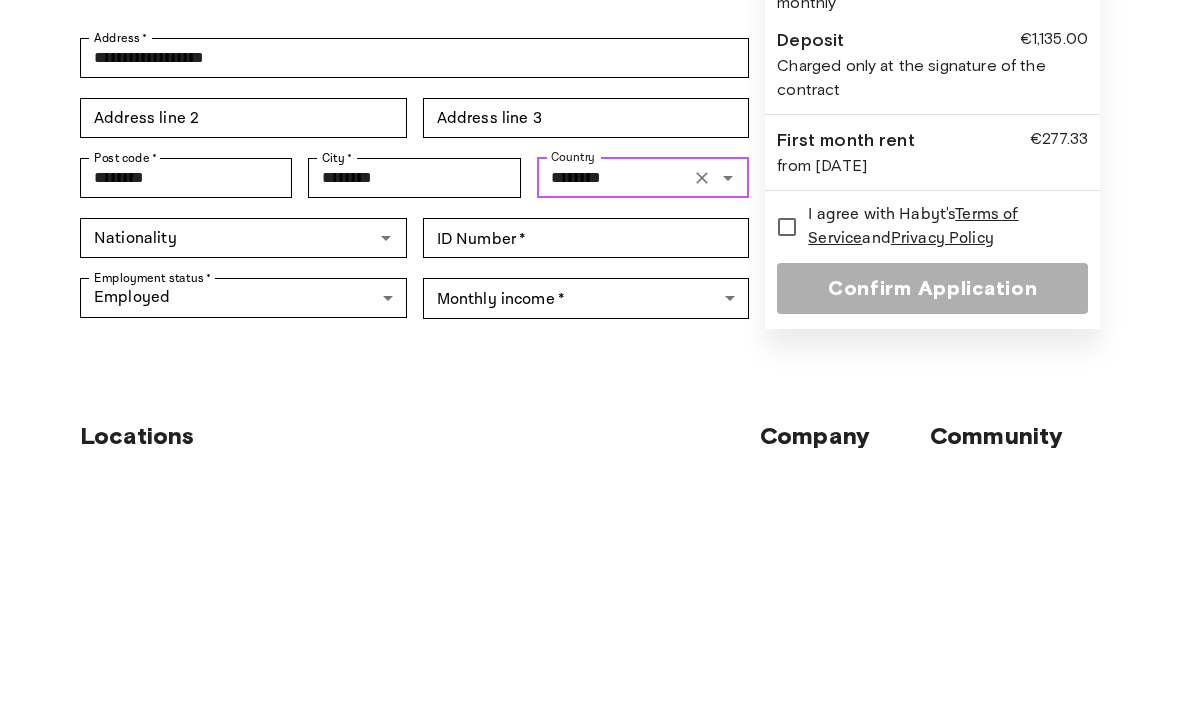 click 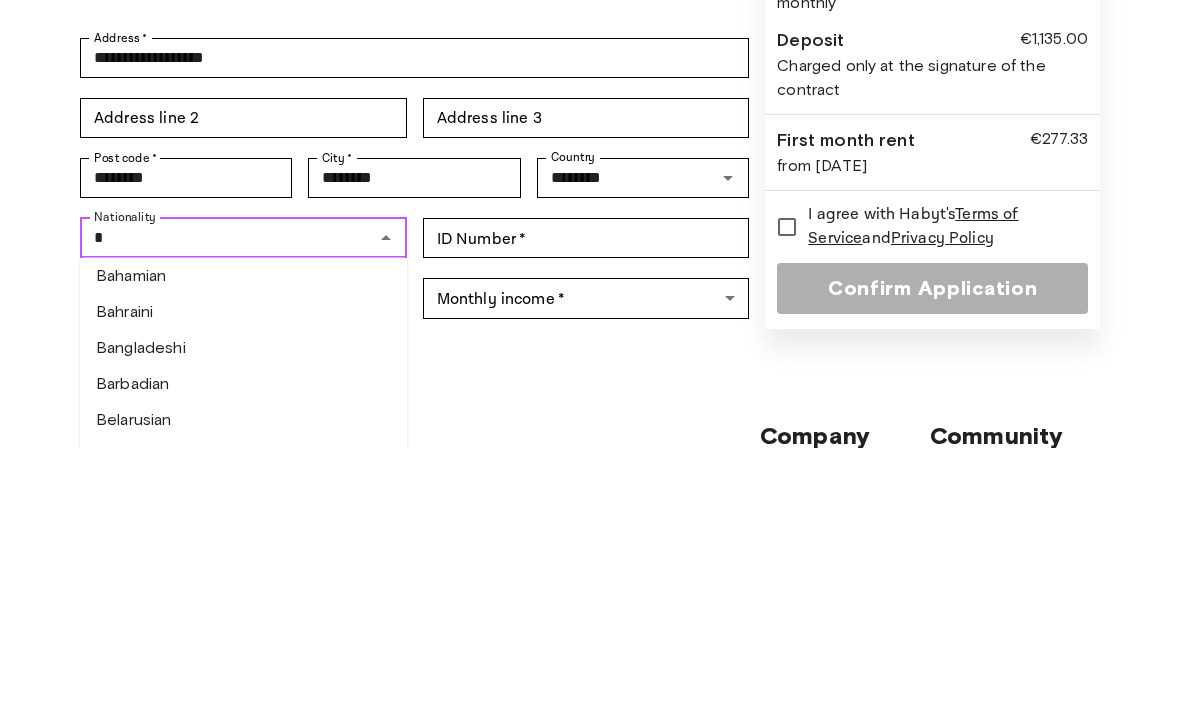 scroll, scrollTop: 0, scrollLeft: 0, axis: both 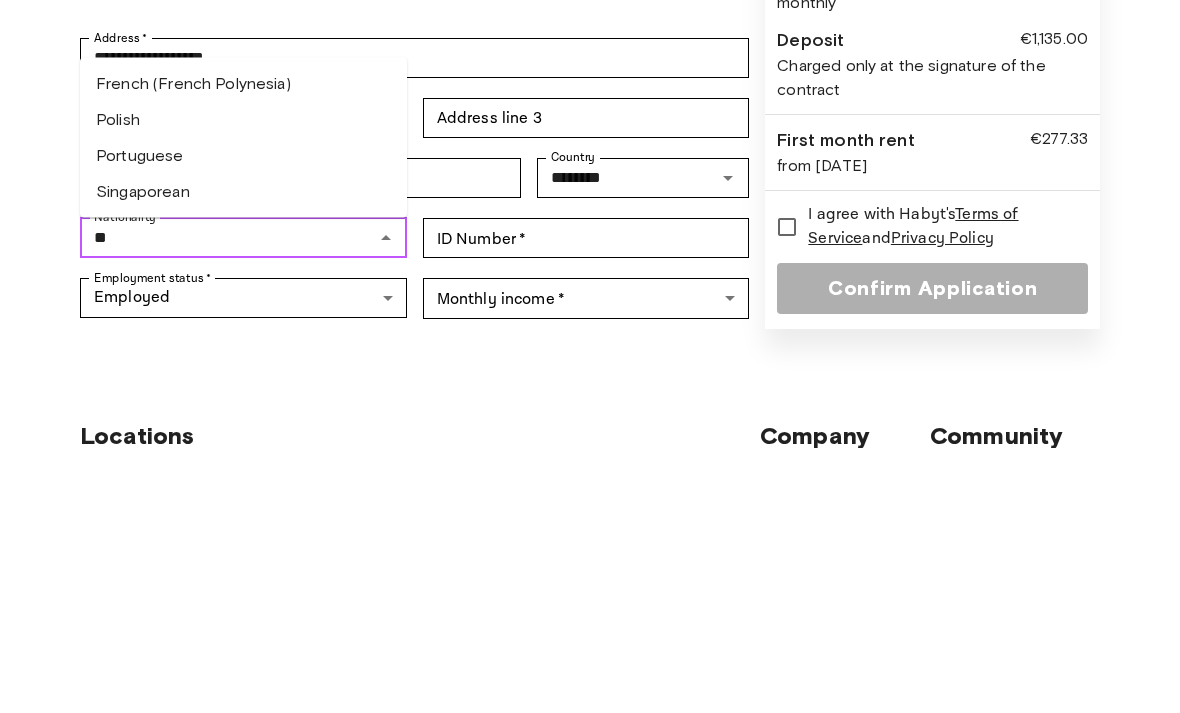 click on "Portuguese" at bounding box center (243, 422) 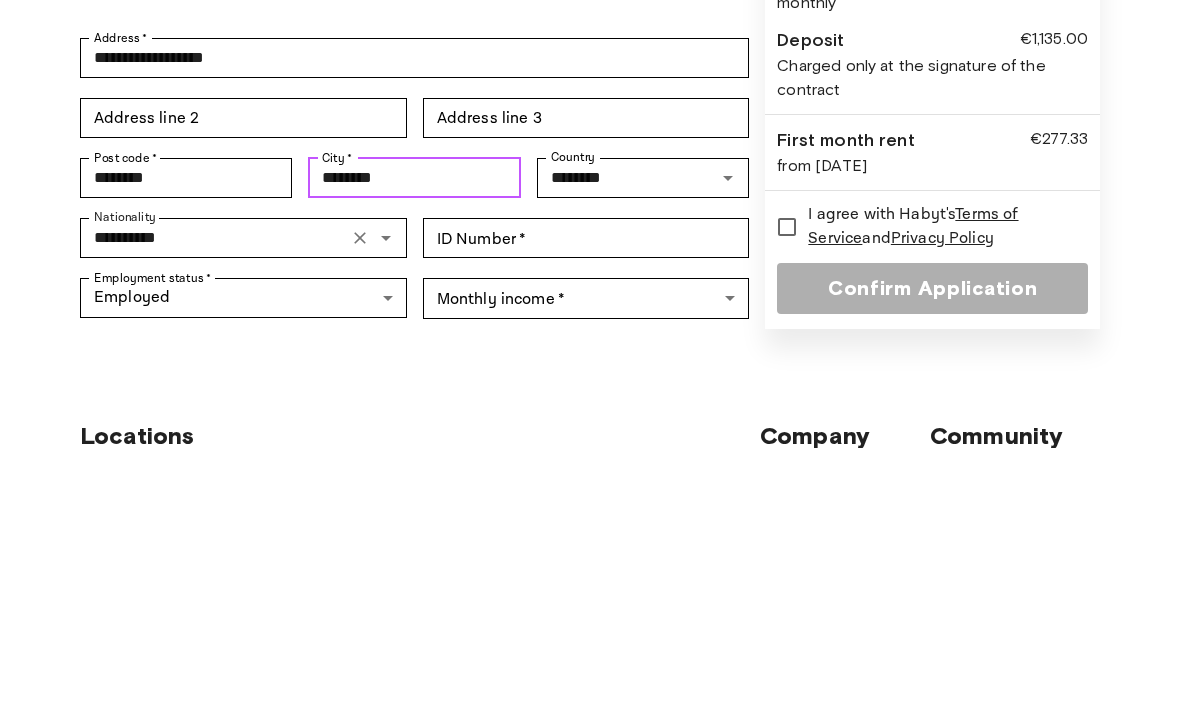 click on "********" at bounding box center (414, 444) 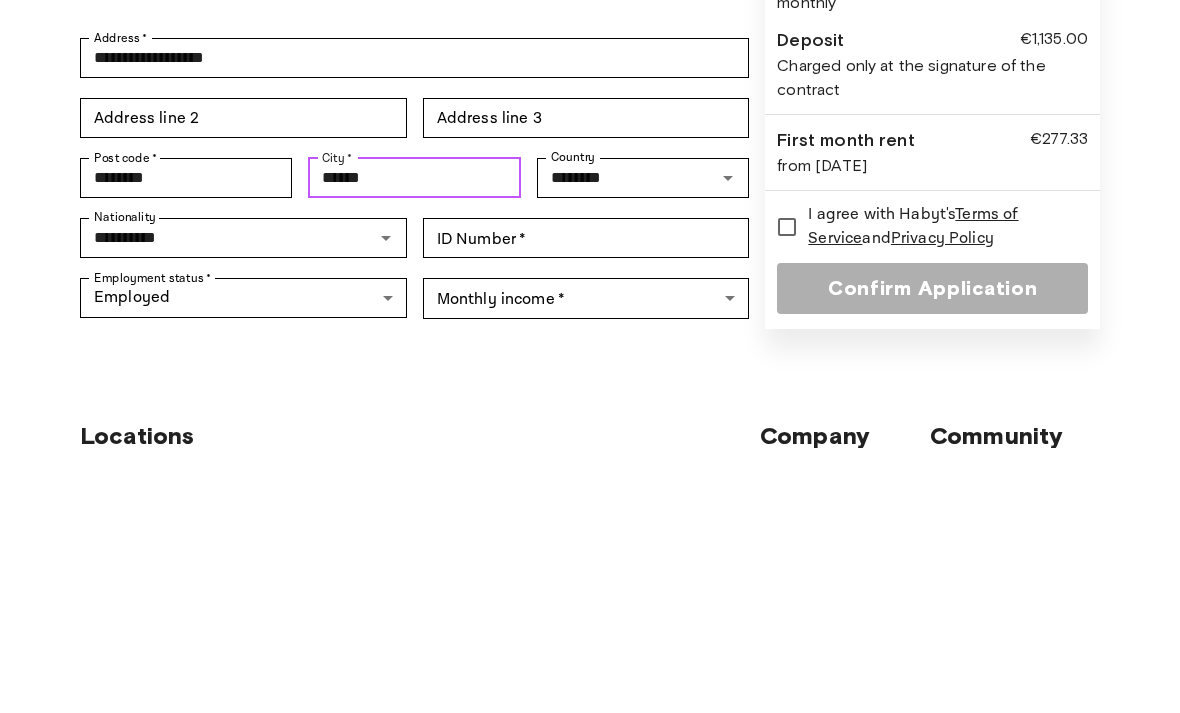 type on "******" 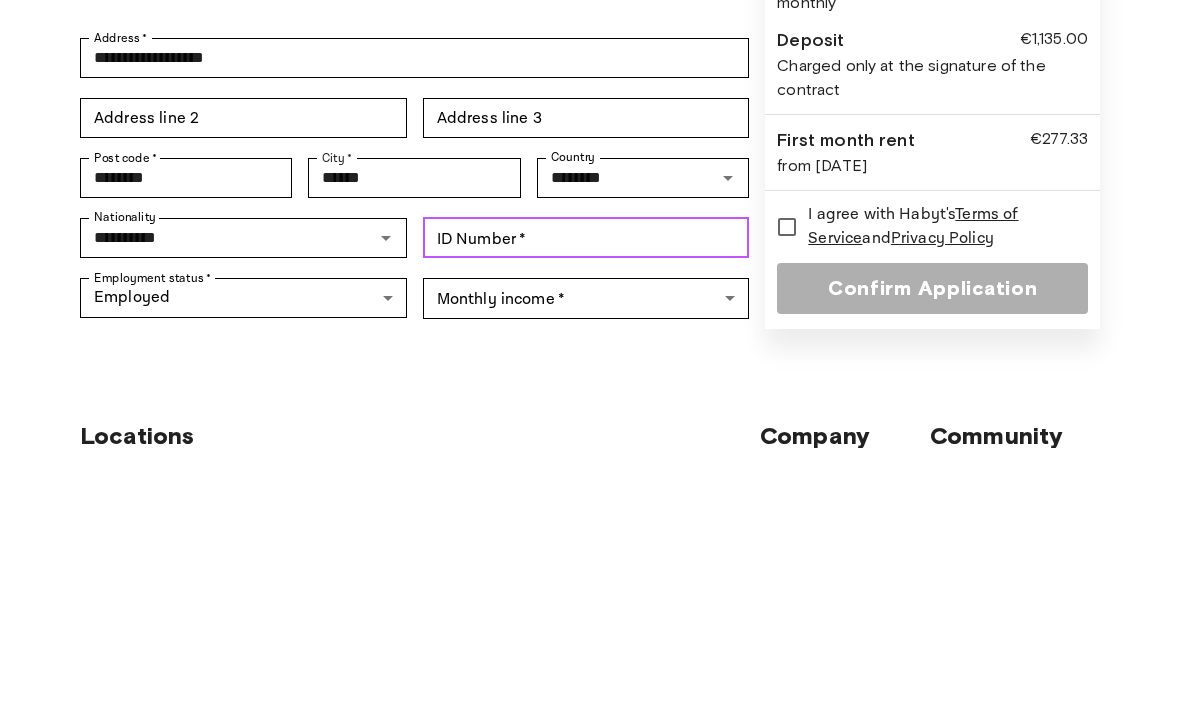 click on "ID Number   *" at bounding box center [586, 504] 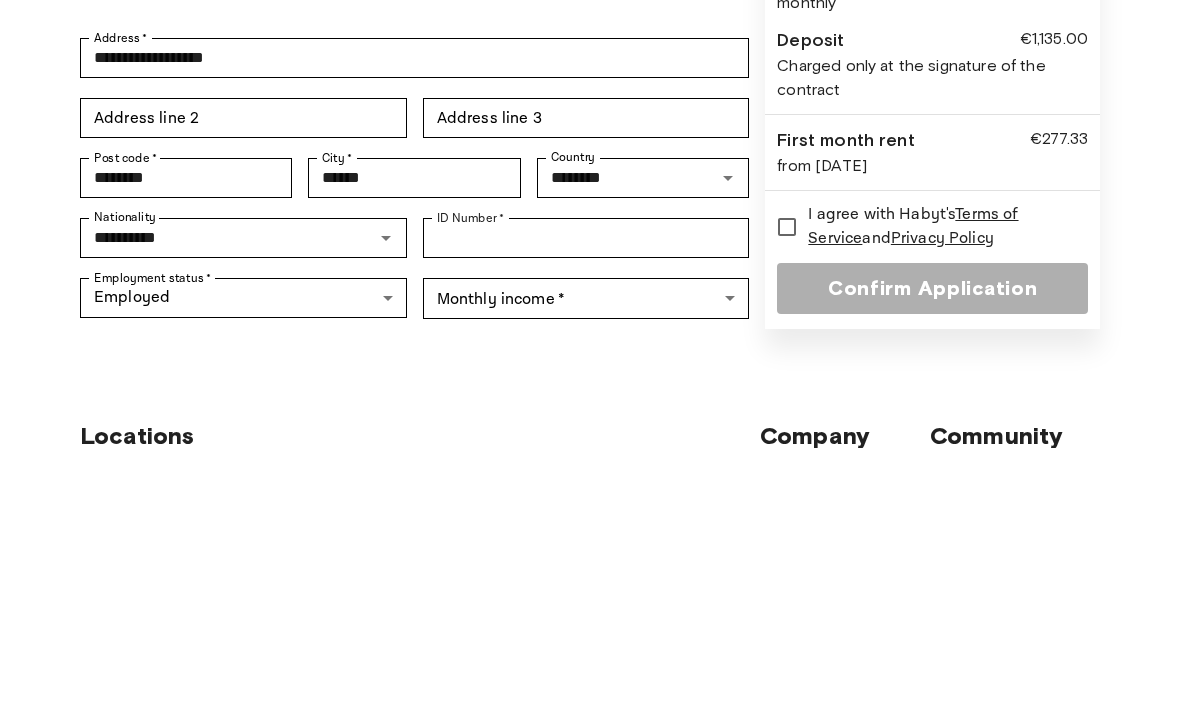 scroll, scrollTop: 559, scrollLeft: 0, axis: vertical 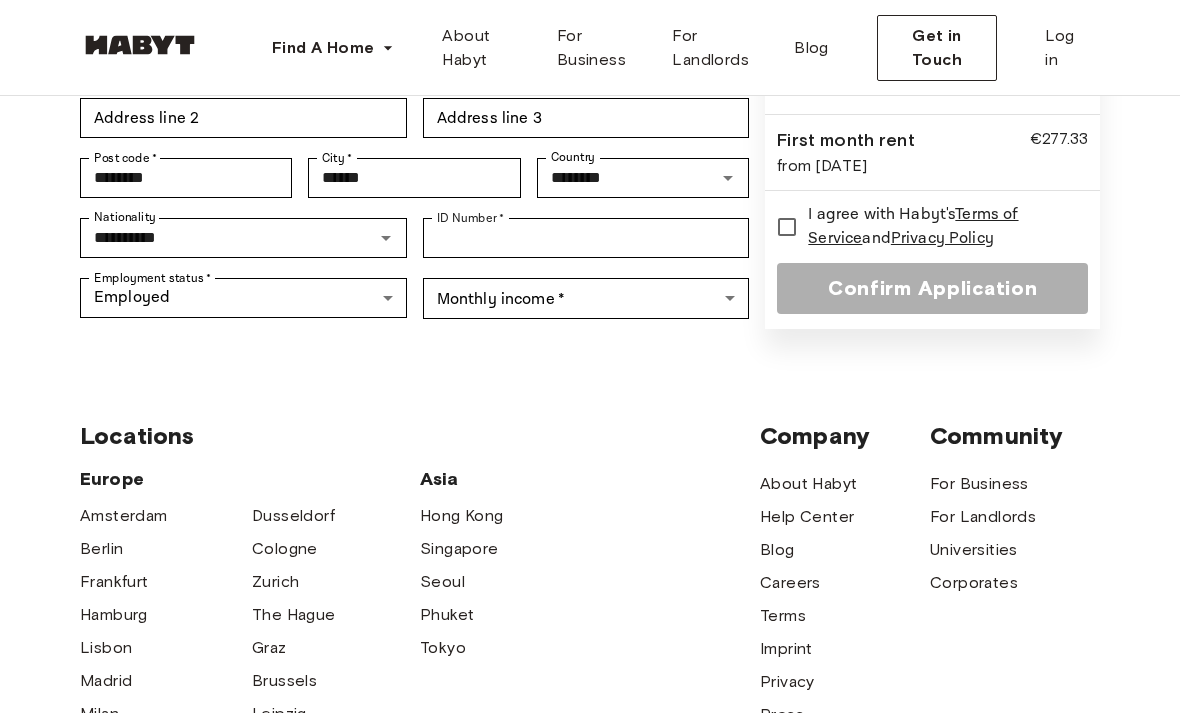 click on "**********" at bounding box center (590, 344) 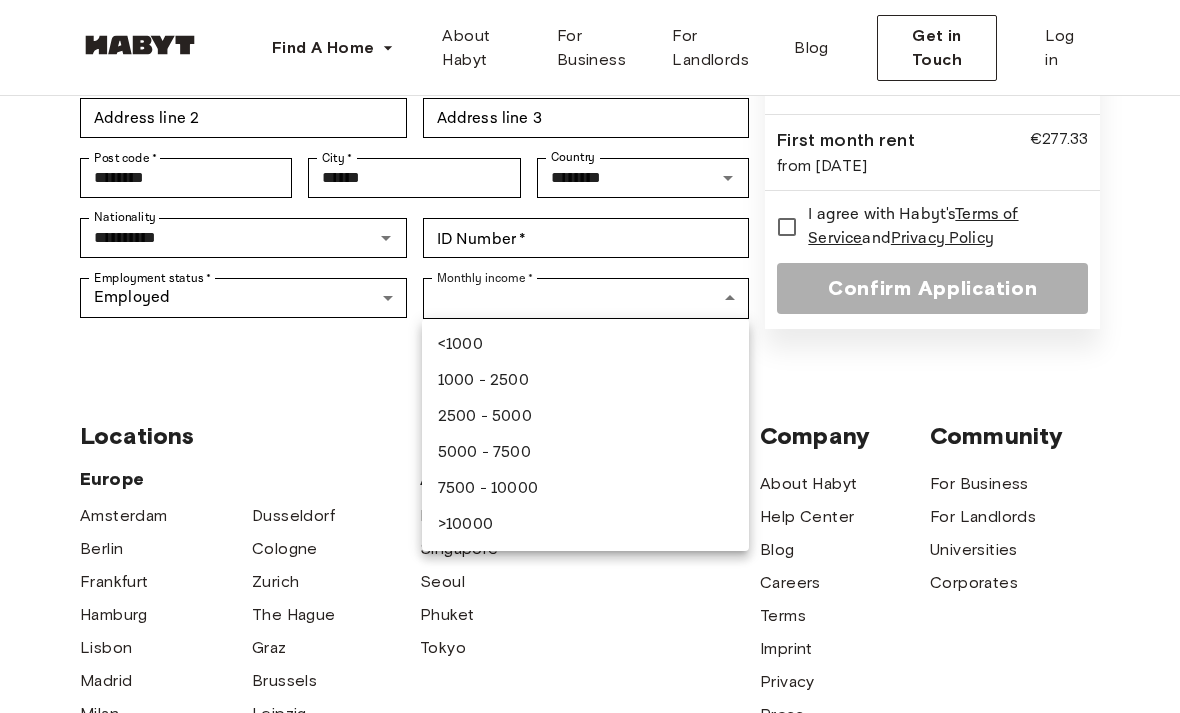 click on "2500 - 5000" at bounding box center (585, 417) 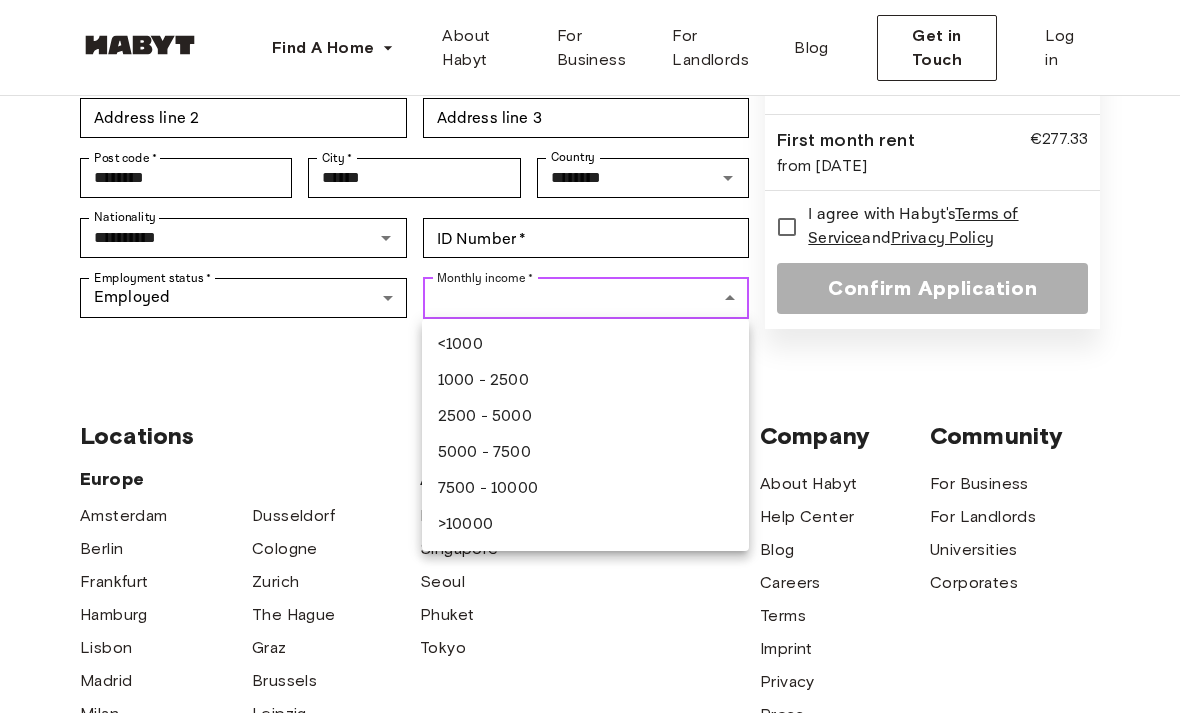 type on "**********" 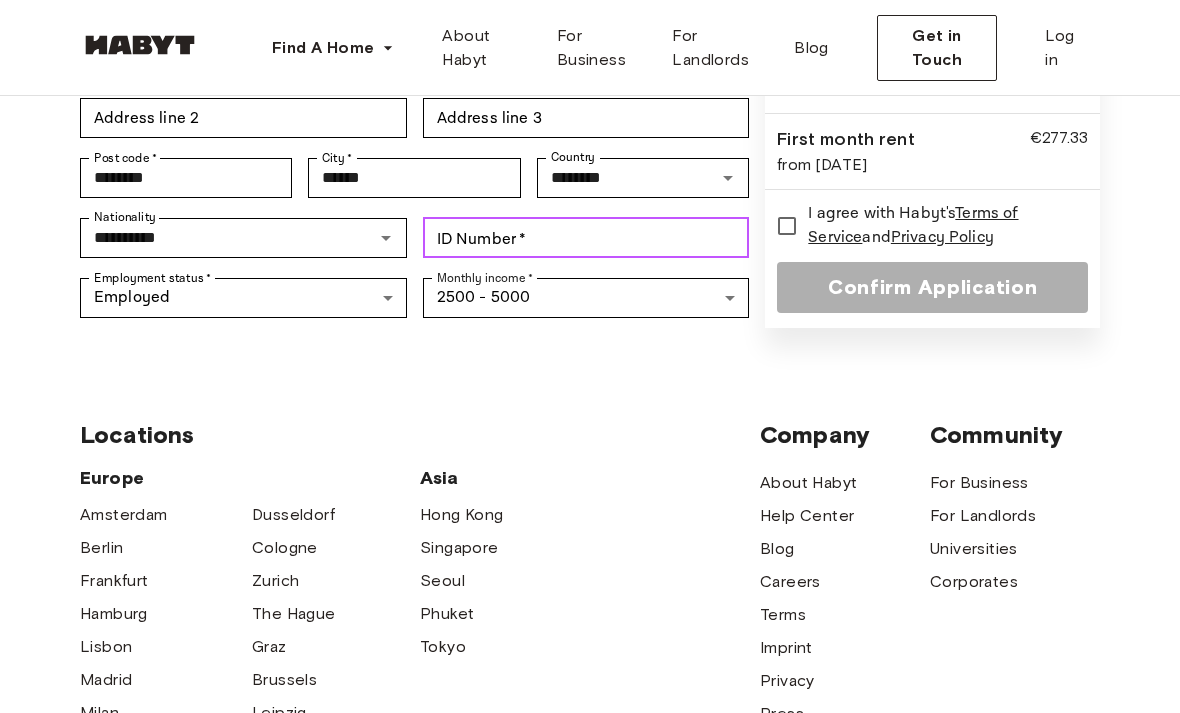 click on "ID Number   *" at bounding box center [586, 238] 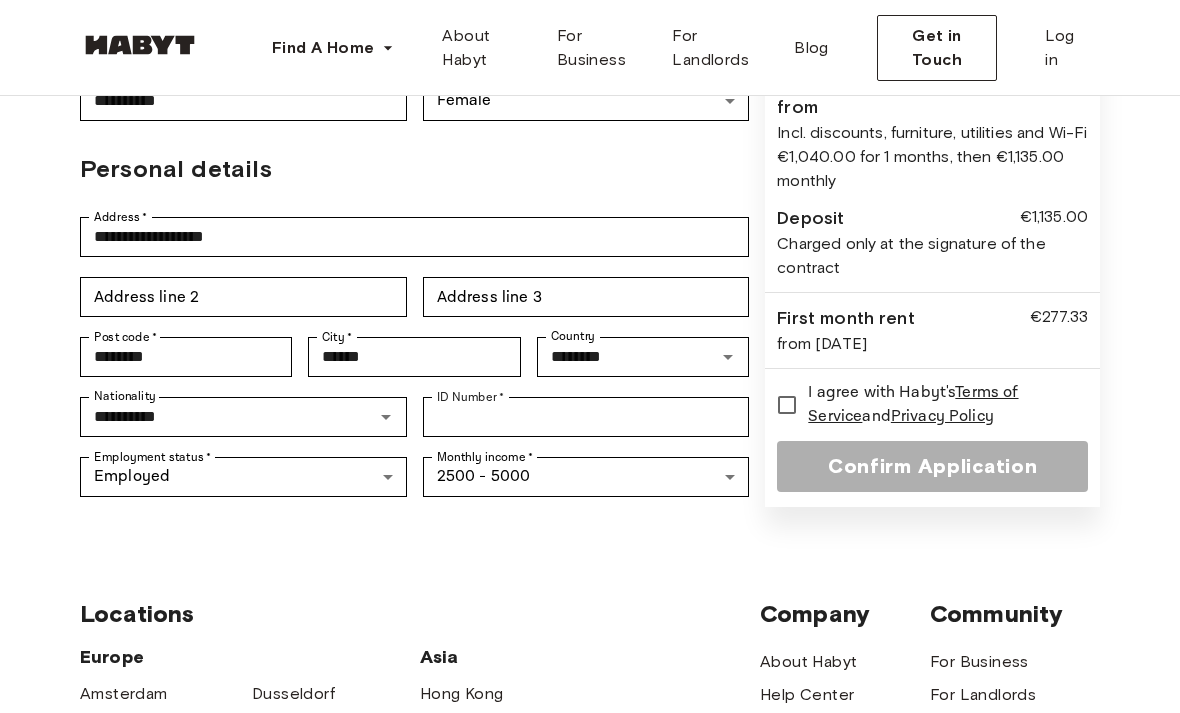 scroll, scrollTop: 380, scrollLeft: 0, axis: vertical 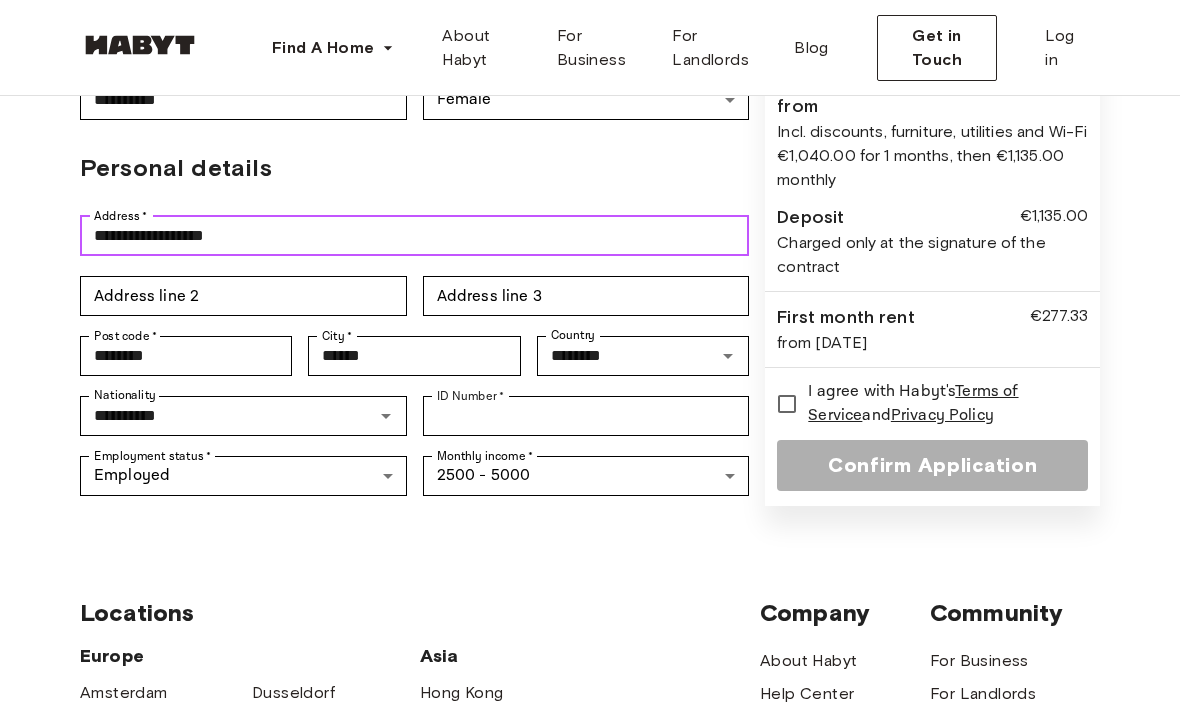 click on "**********" at bounding box center [414, 236] 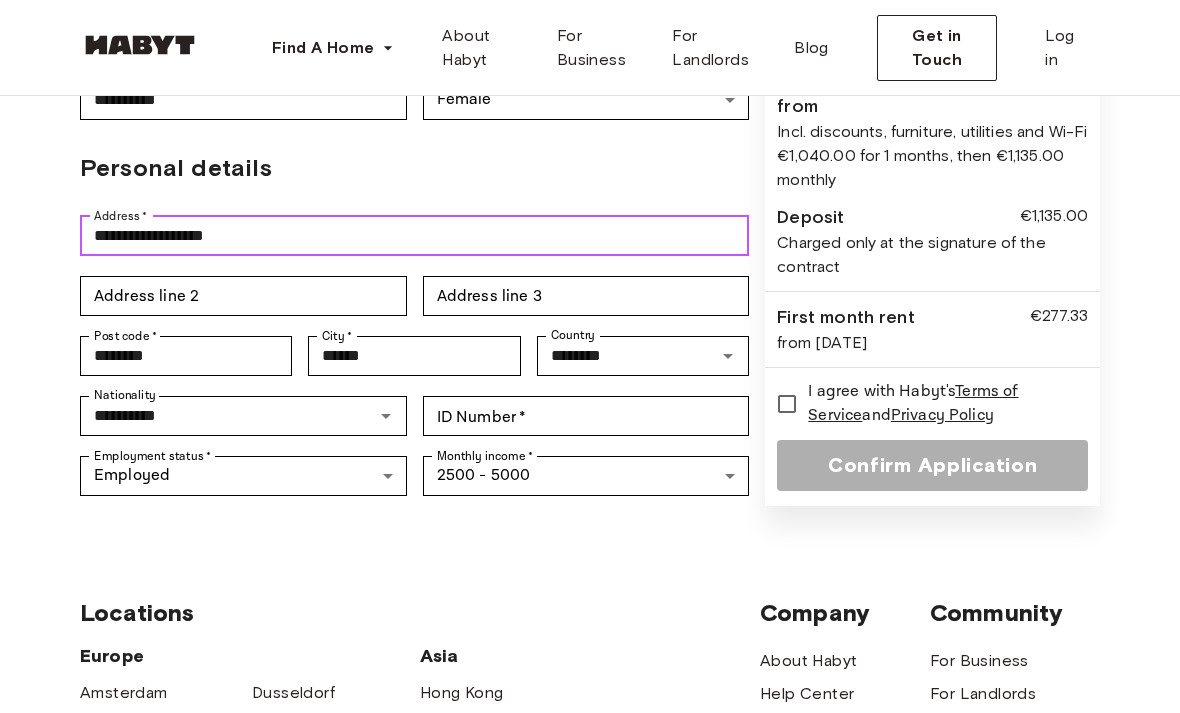 scroll, scrollTop: 380, scrollLeft: 0, axis: vertical 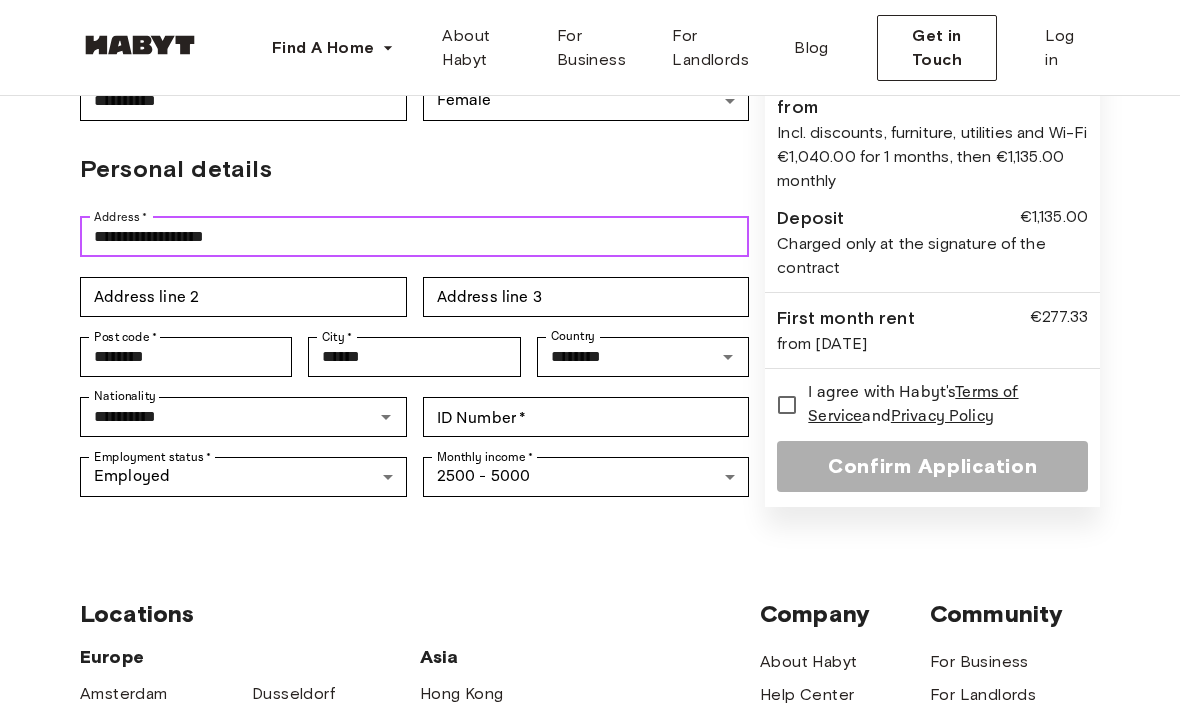 type on "**********" 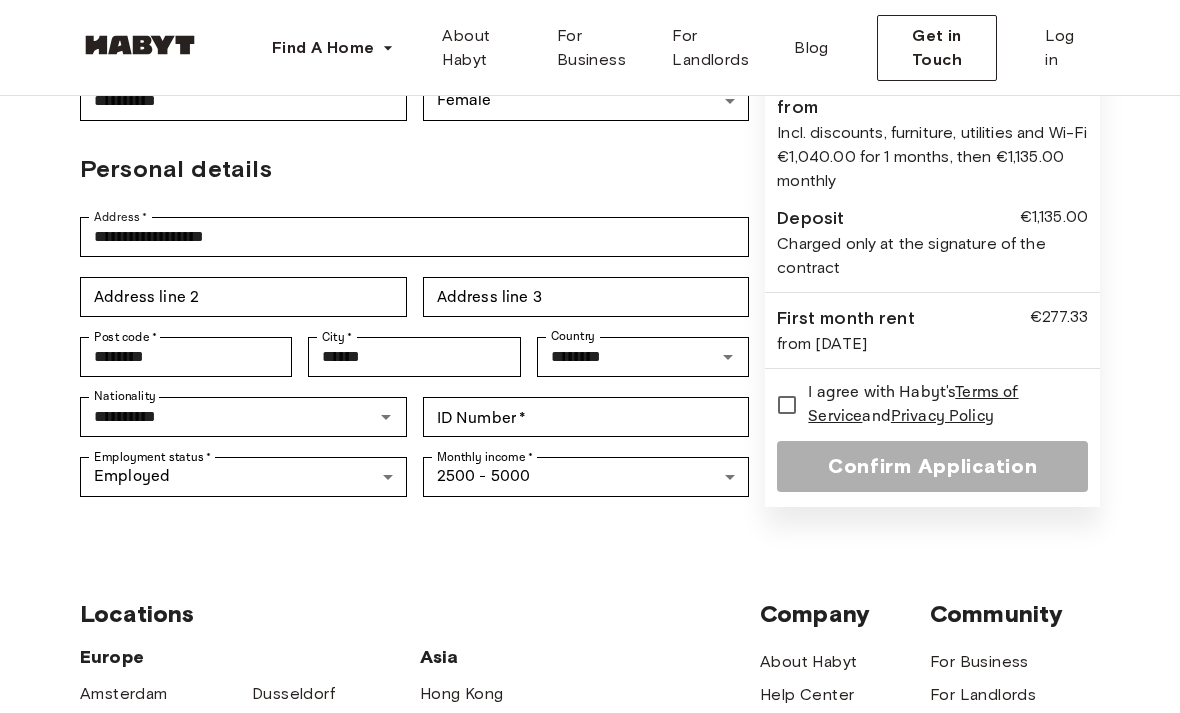 click on "**********" at bounding box center (590, 117) 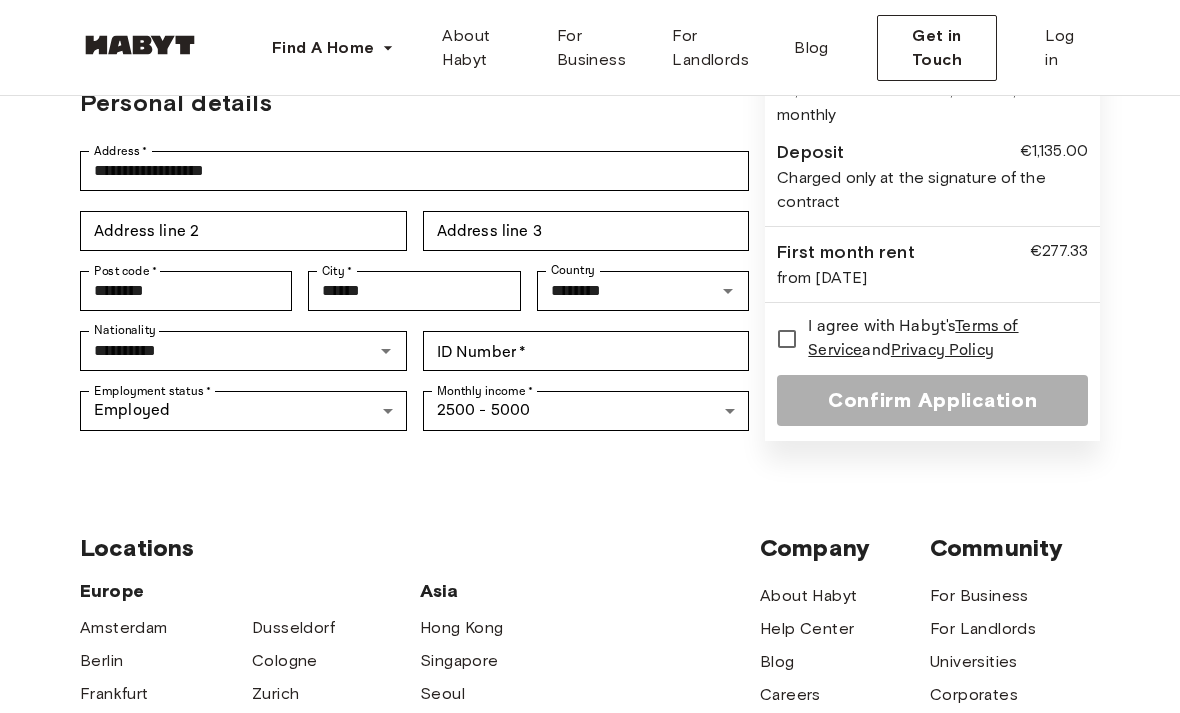 scroll, scrollTop: 446, scrollLeft: 0, axis: vertical 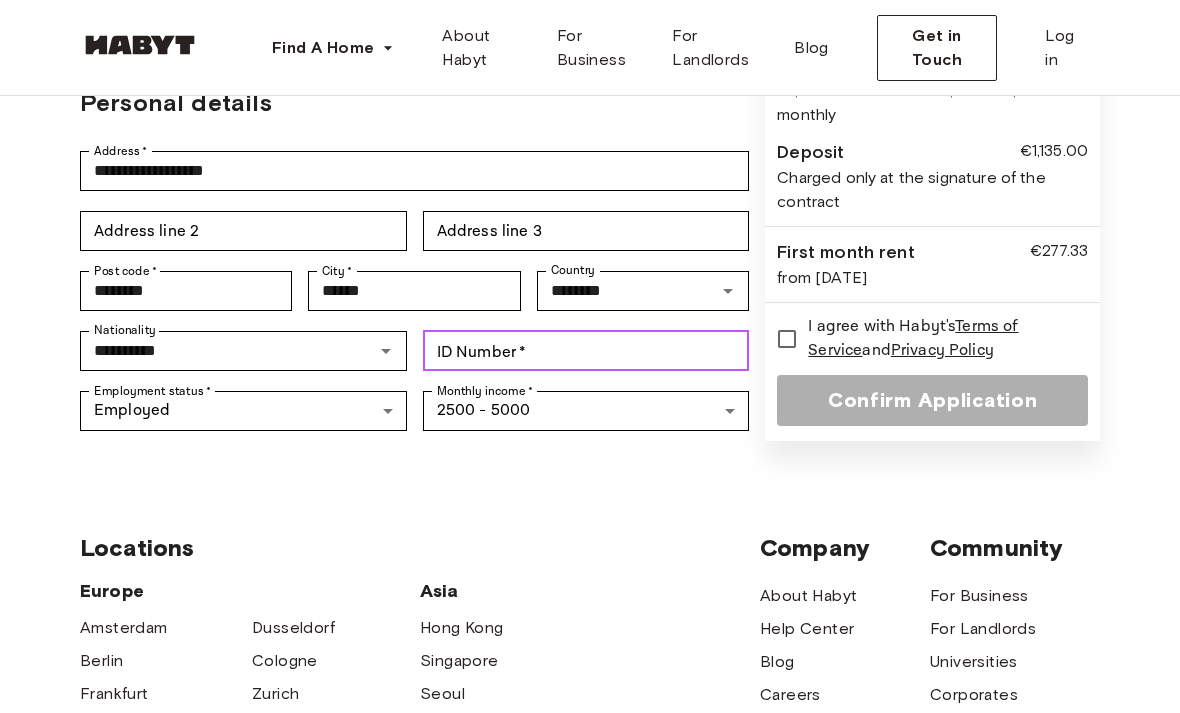 click on "ID Number   *" at bounding box center [586, 351] 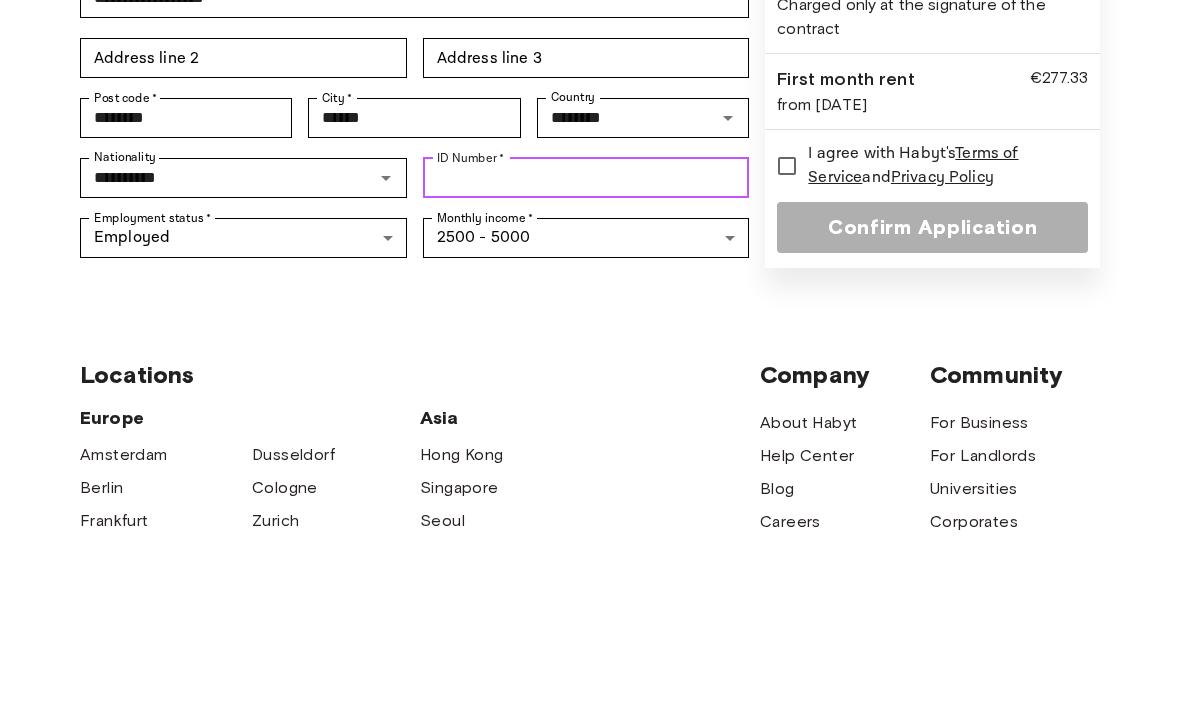 type on "*" 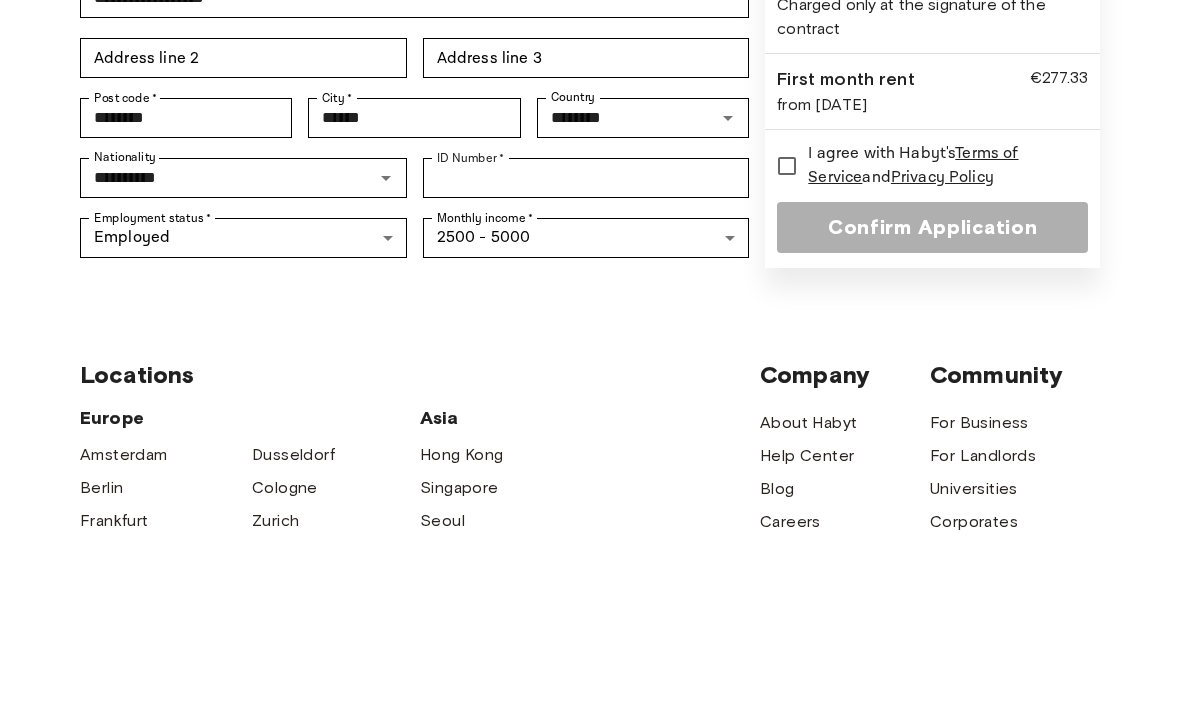 click on "**********" at bounding box center (590, 51) 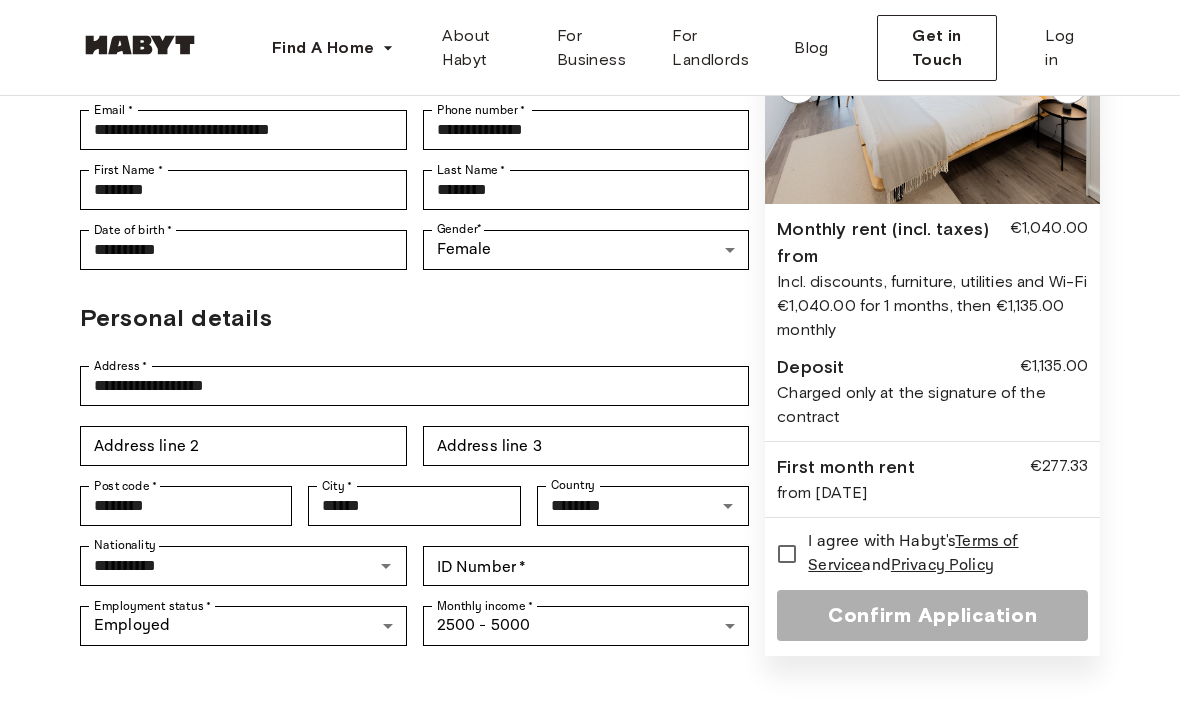 scroll, scrollTop: 231, scrollLeft: 0, axis: vertical 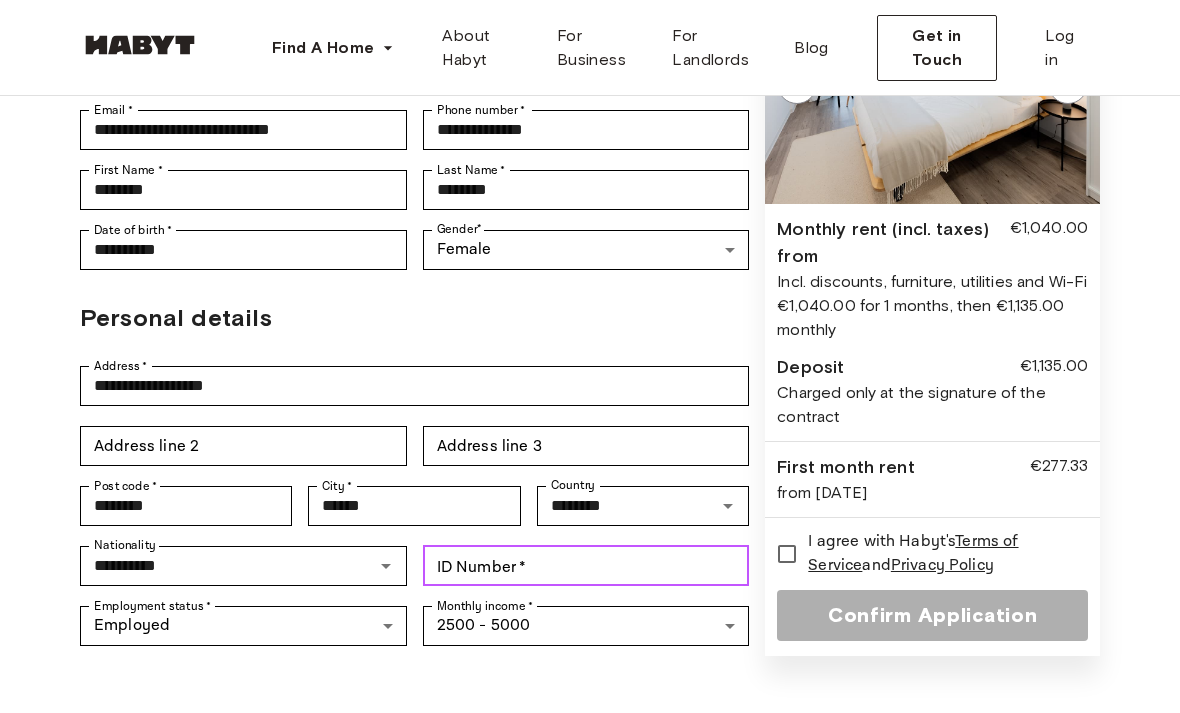click on "ID Number   *" at bounding box center (586, 566) 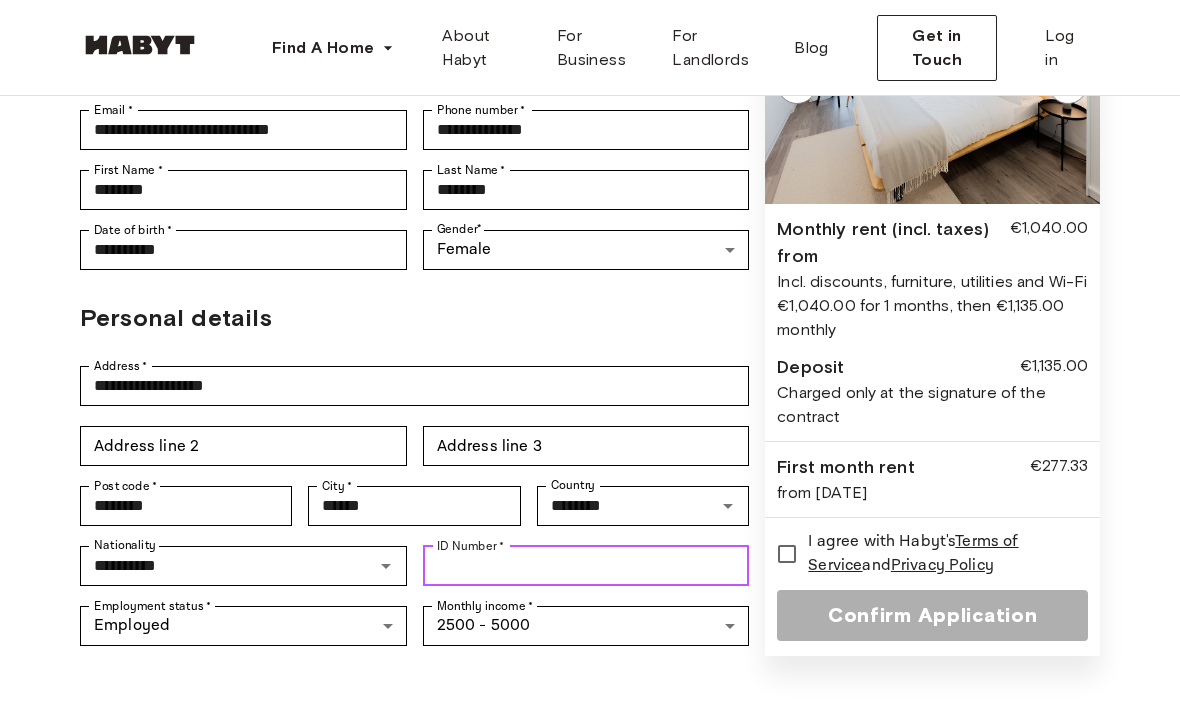 scroll, scrollTop: 230, scrollLeft: 0, axis: vertical 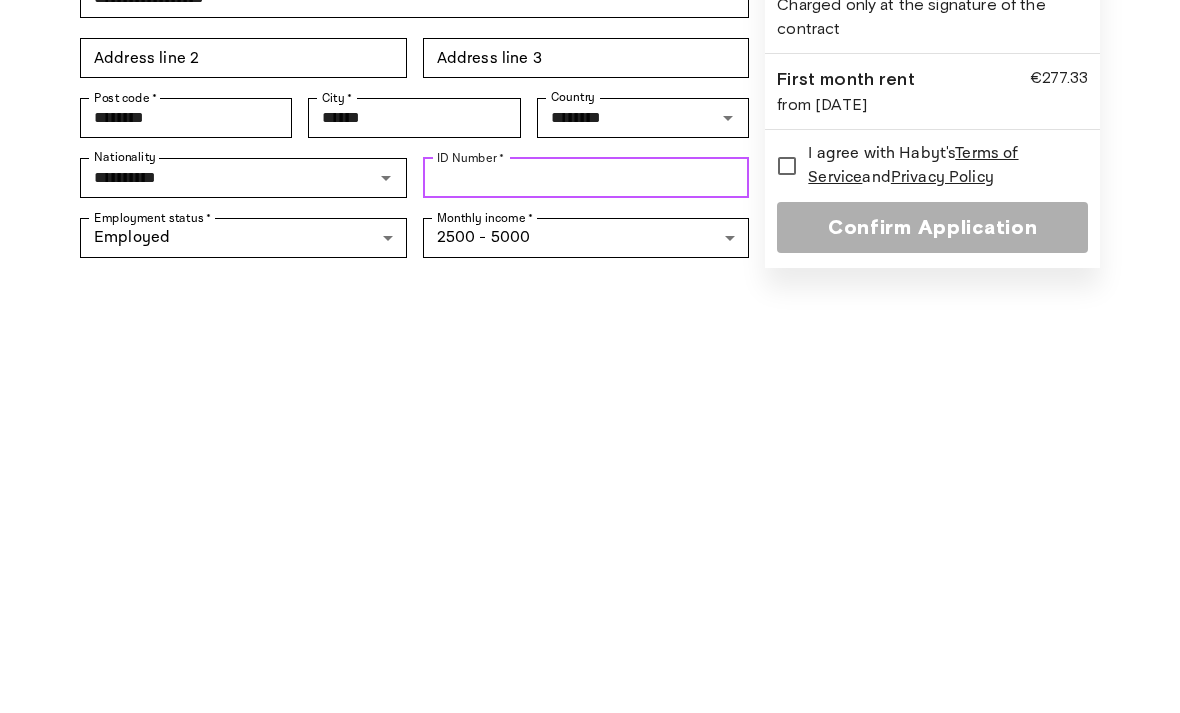 type on "*" 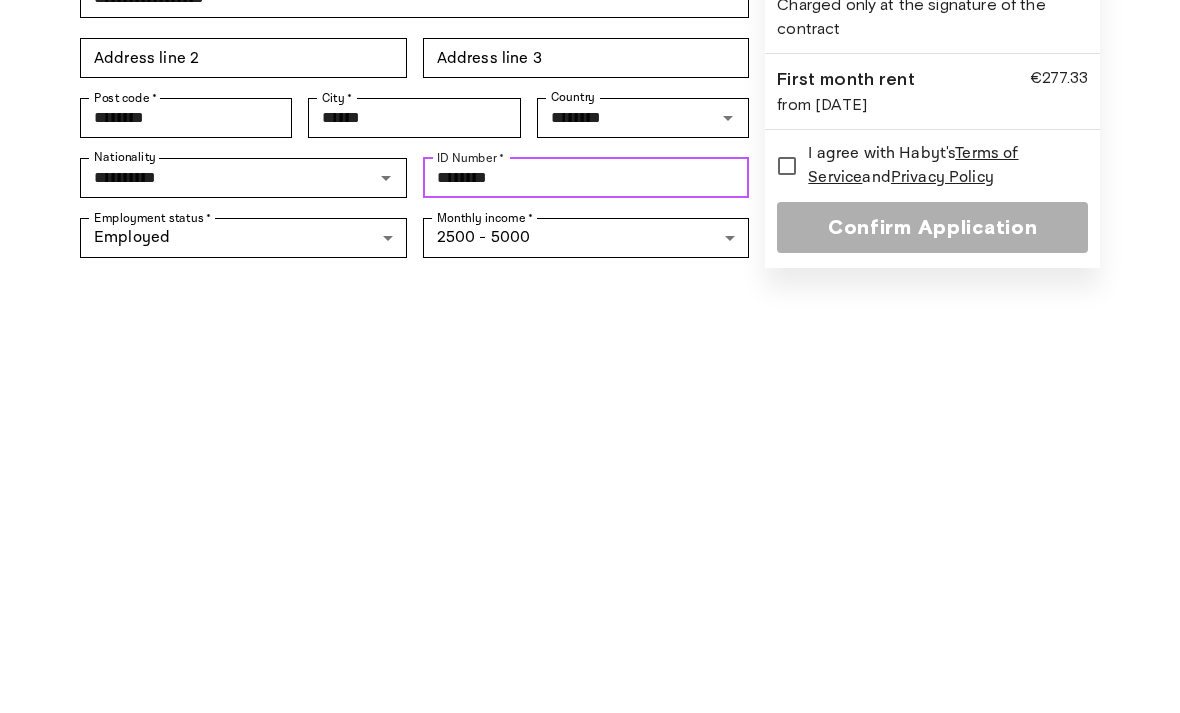 type on "********" 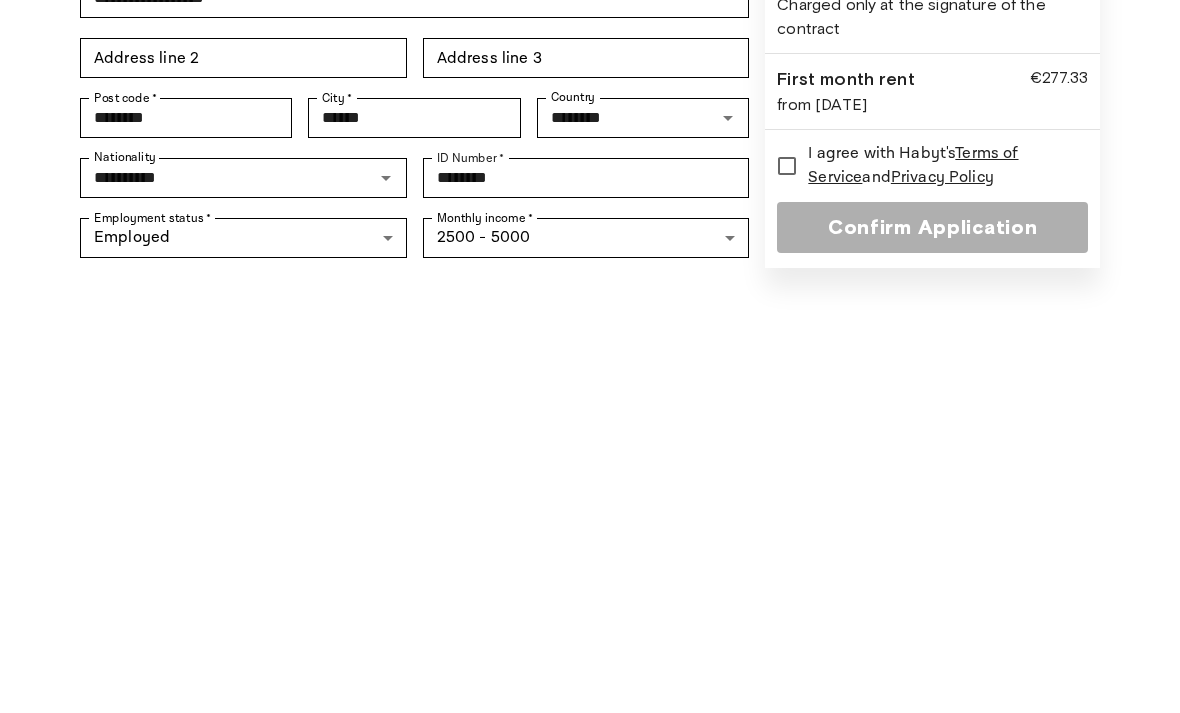 click on "Locations Europe Amsterdam Berlin Frankfurt Hamburg Lisbon Madrid Milan Modena Paris Turin Munich Rotterdam Stuttgart Dusseldorf Cologne Zurich The Hague Graz Brussels Leipzig Asia Hong Kong Singapore Seoul Phuket Tokyo Company About Habyt Help Center Blog Careers Terms Imprint Privacy Press Community For Business For Landlords Universities Corporates" at bounding box center (590, 1002) 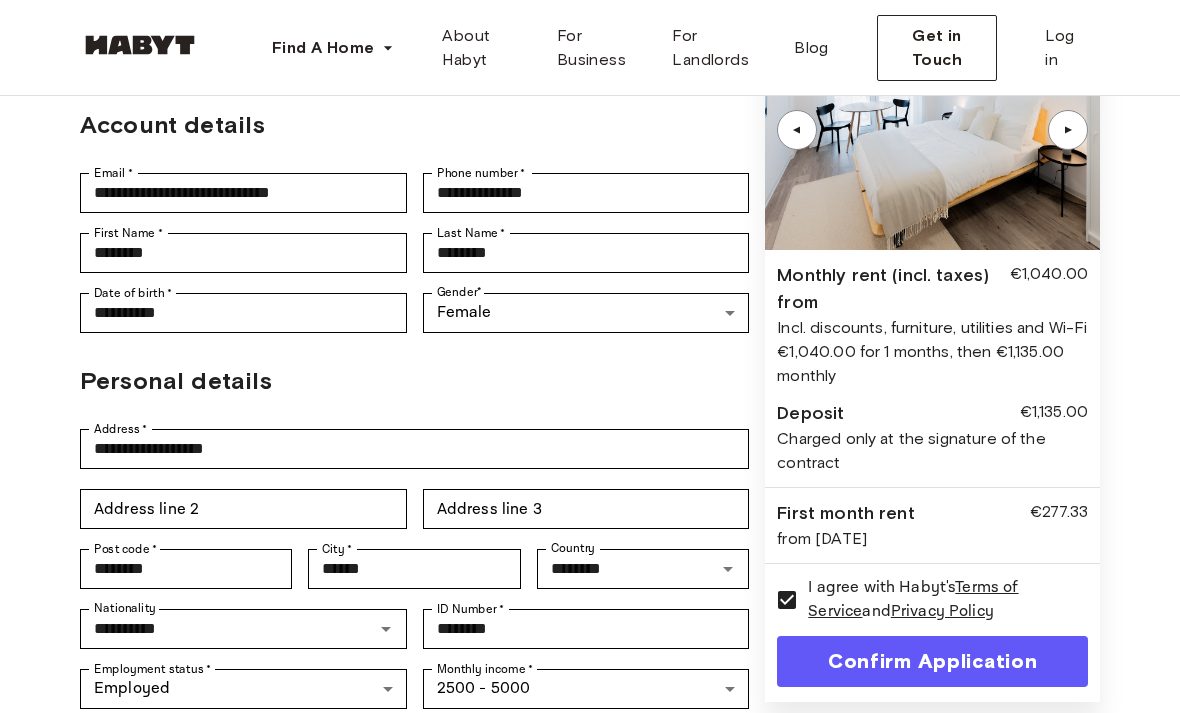 scroll, scrollTop: 179, scrollLeft: 0, axis: vertical 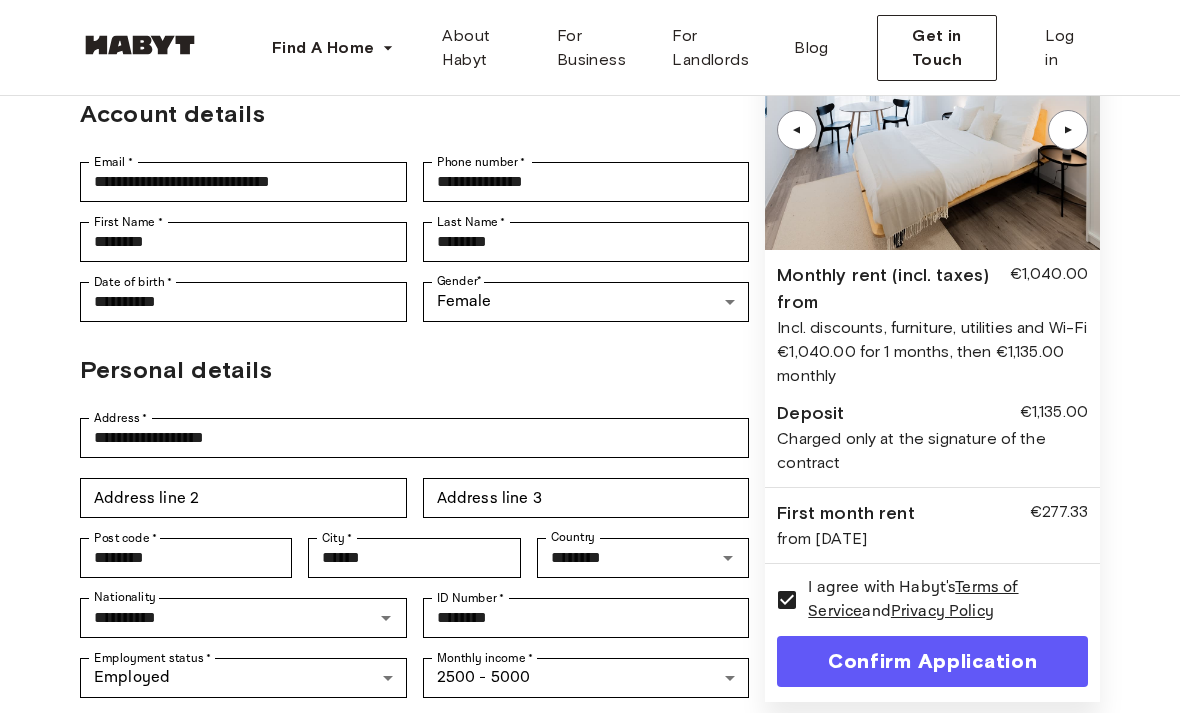 click on "Confirm Application" at bounding box center [932, 661] 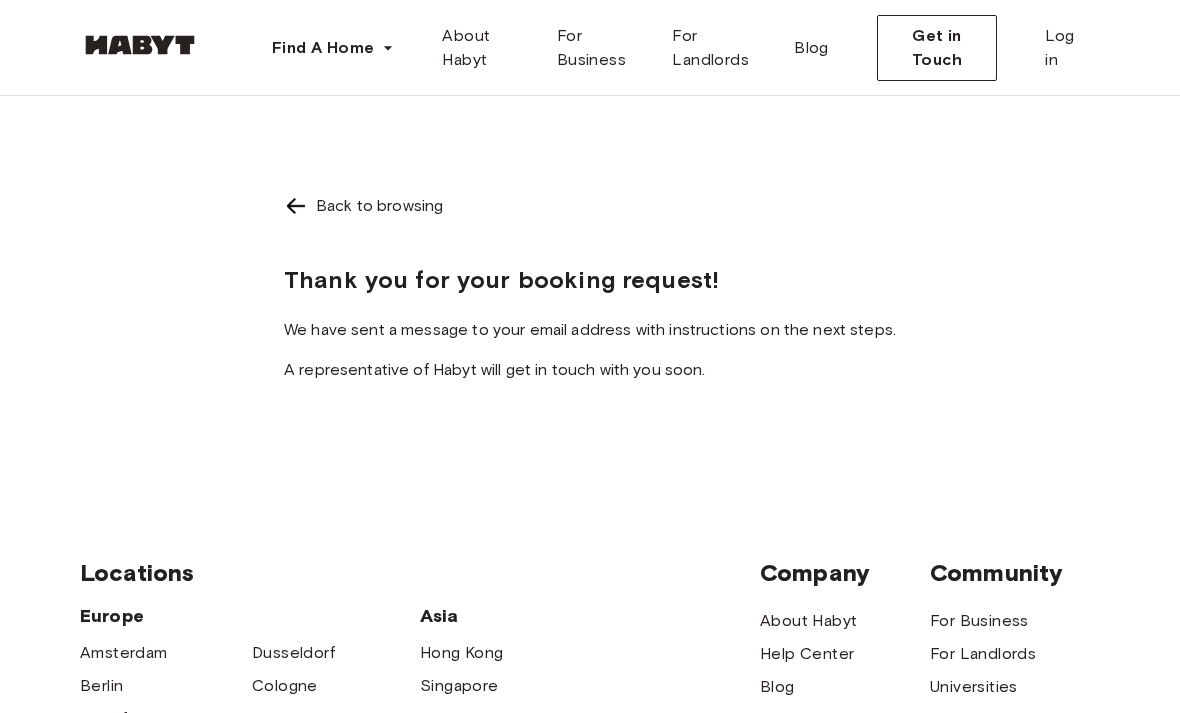 scroll, scrollTop: 0, scrollLeft: 0, axis: both 